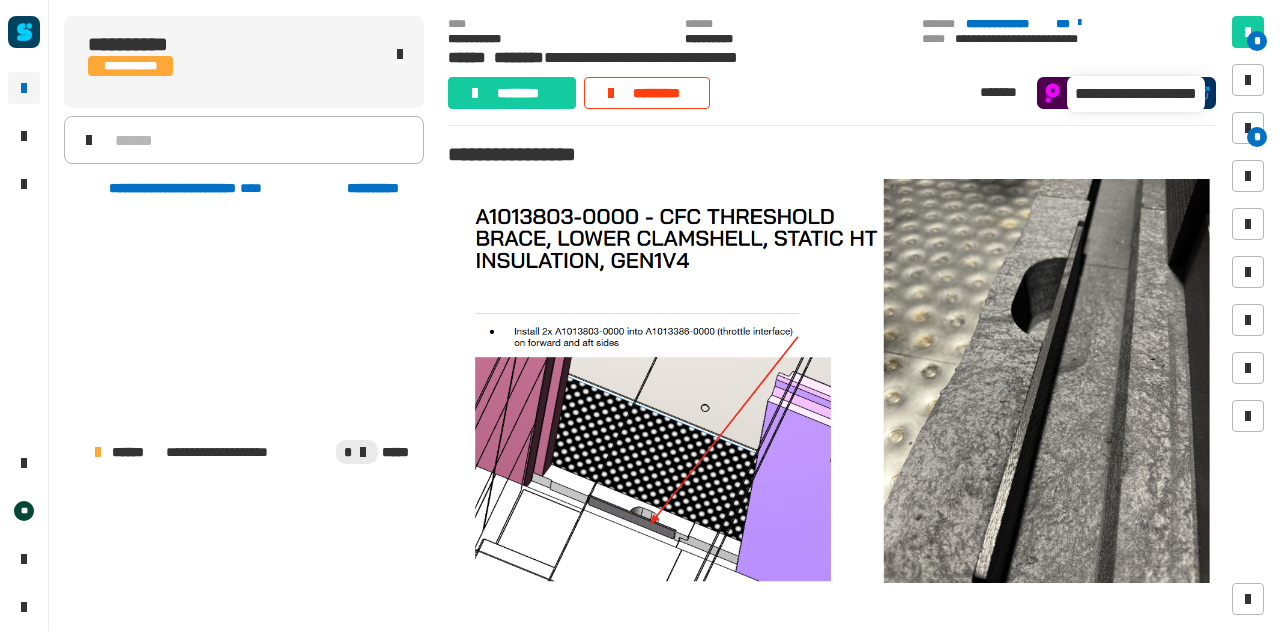 scroll, scrollTop: 0, scrollLeft: 0, axis: both 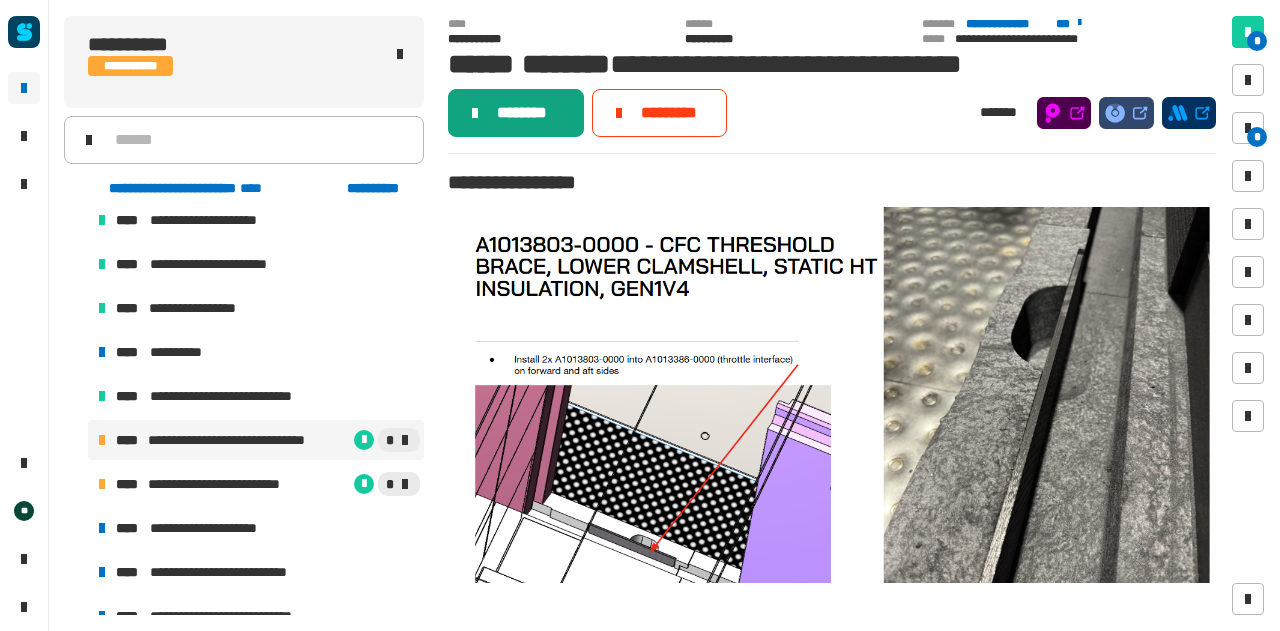 click on "********" 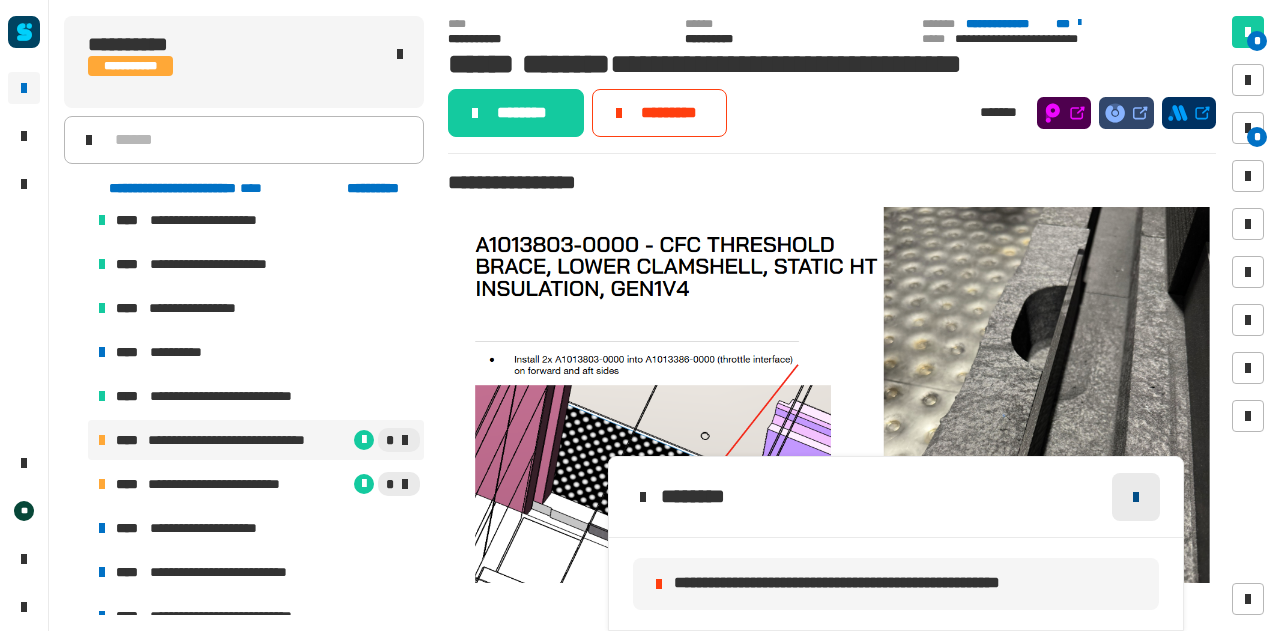 click 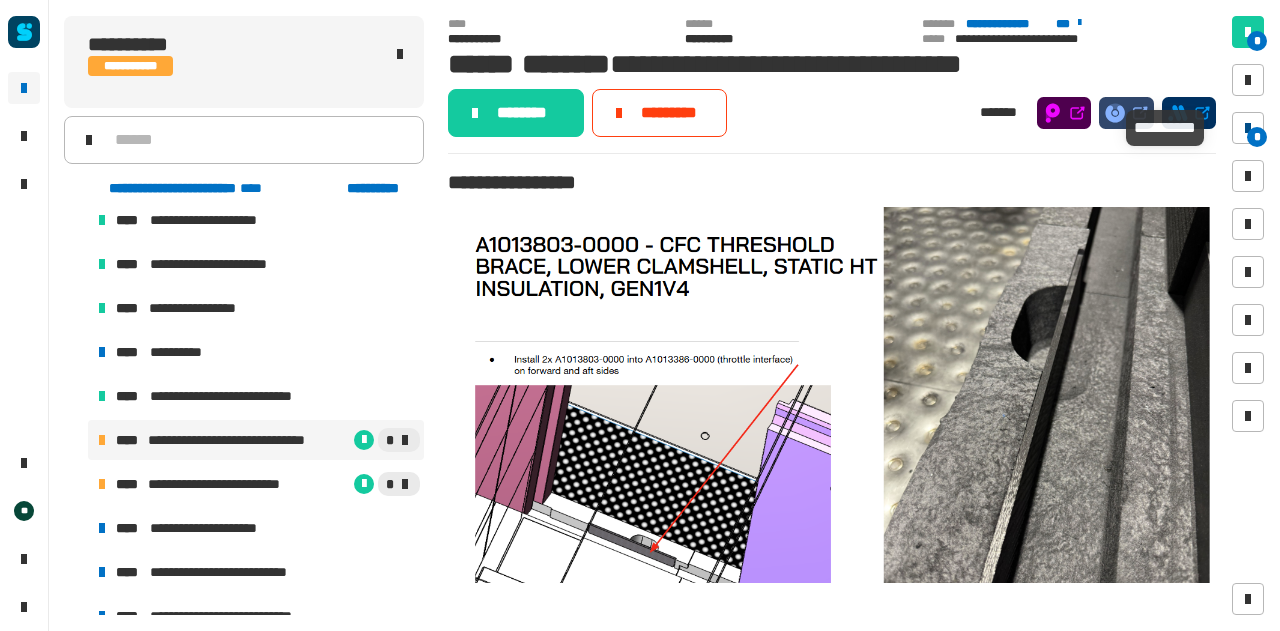click on "*" at bounding box center [1257, 137] 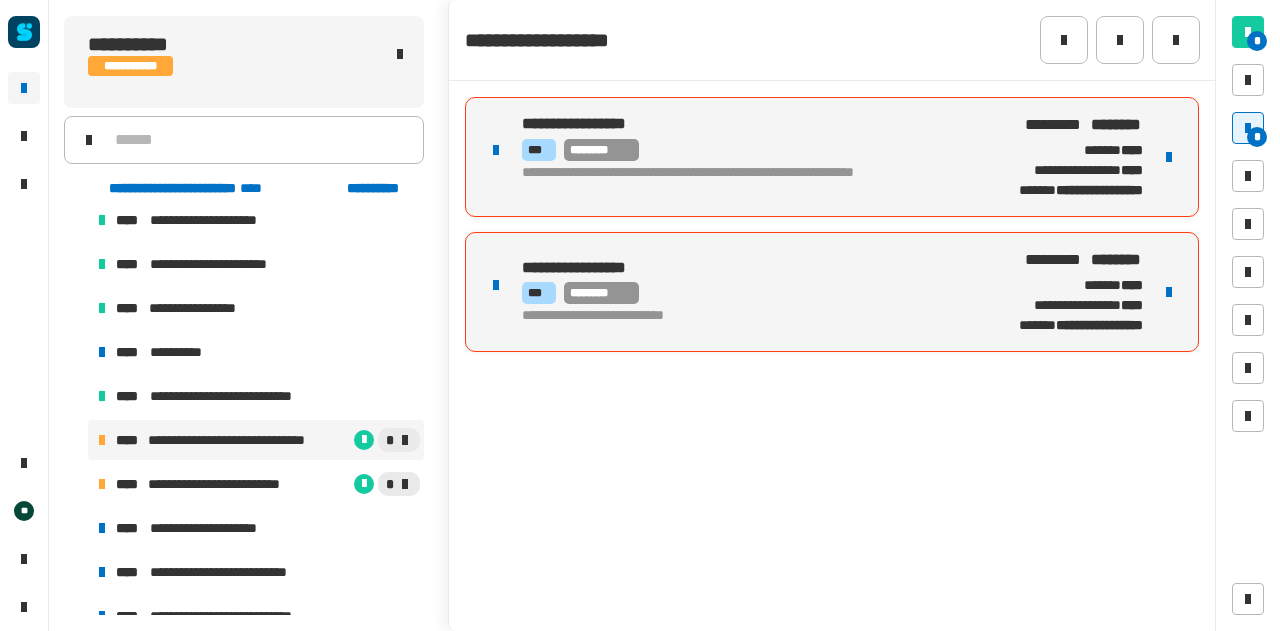 click at bounding box center (1169, 157) 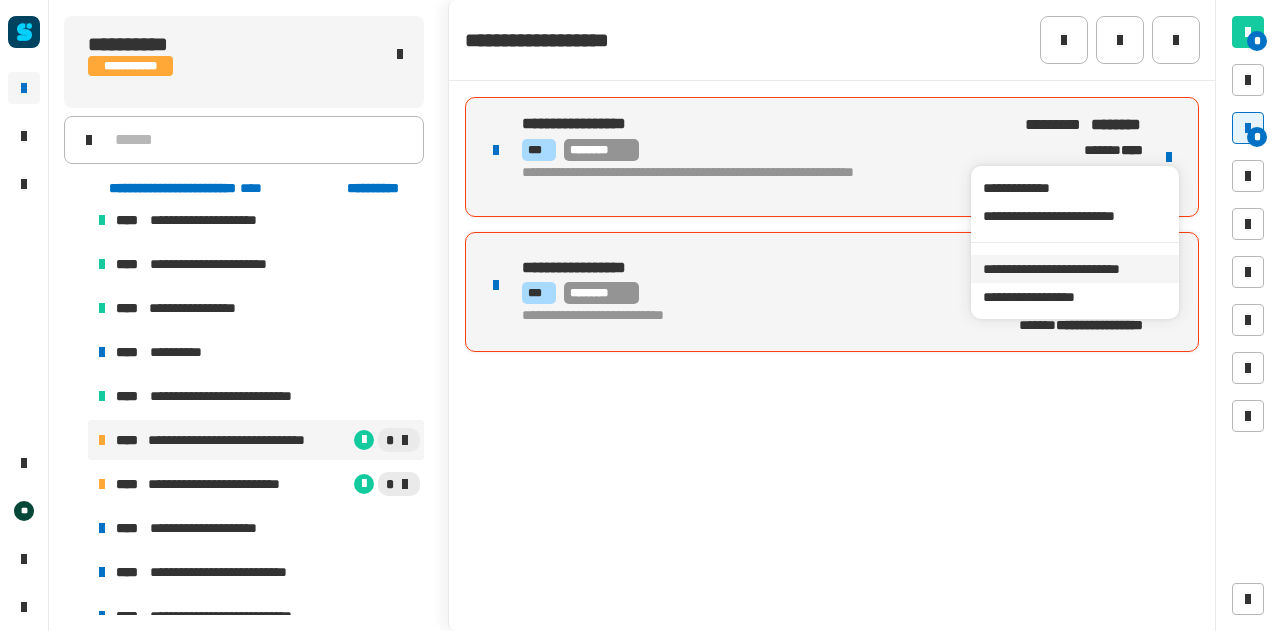 click on "**********" at bounding box center (1074, 269) 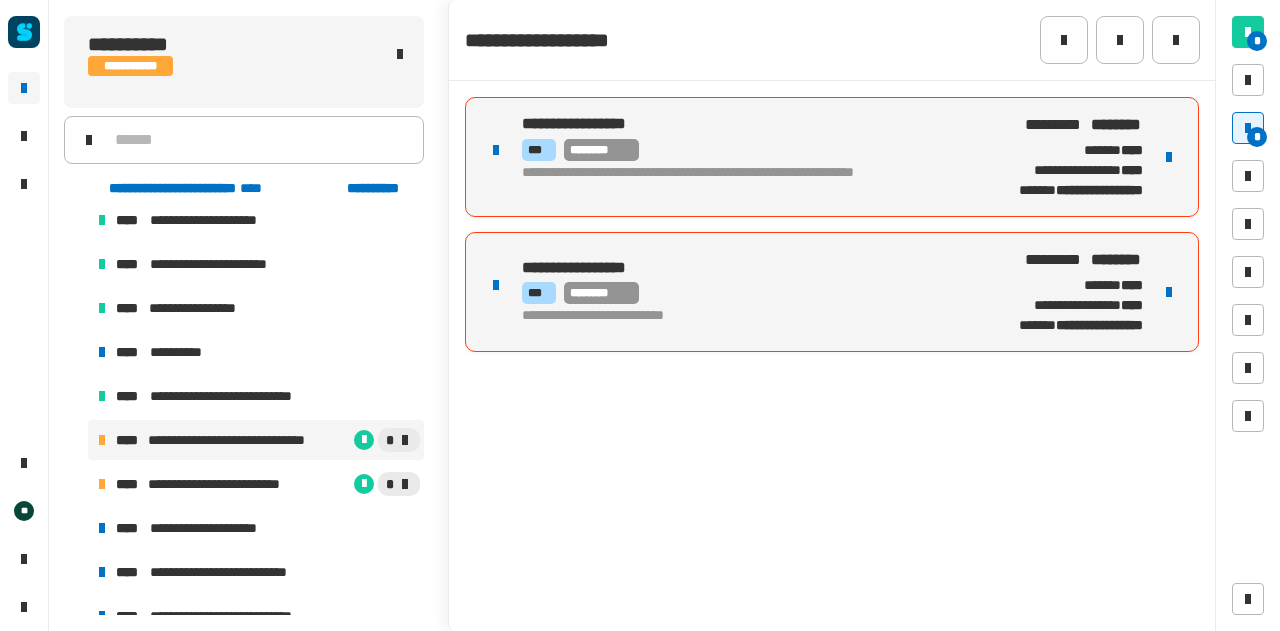 click at bounding box center [1169, 292] 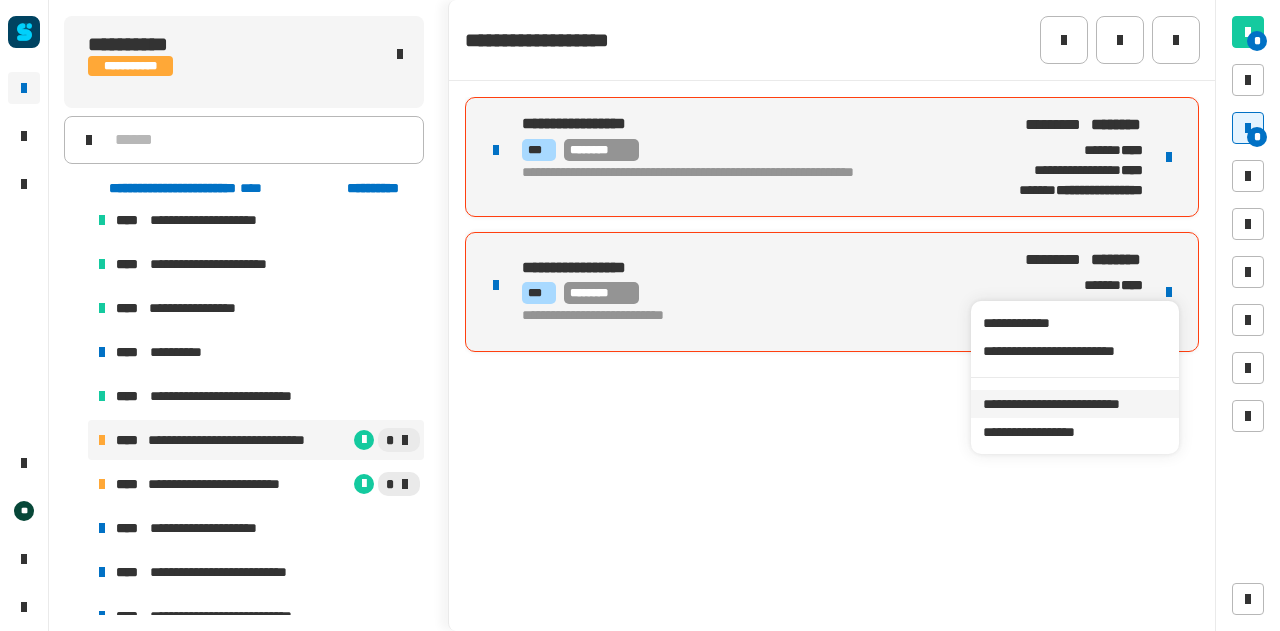 click on "**********" at bounding box center (1074, 404) 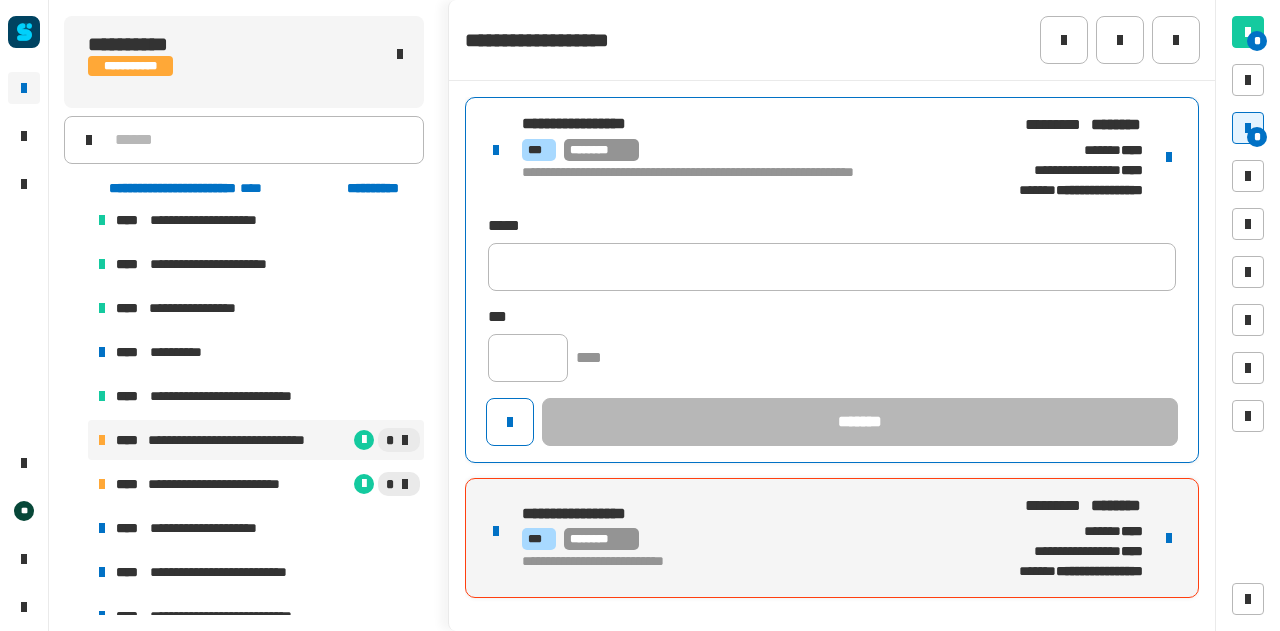 click on "**********" at bounding box center (742, 181) 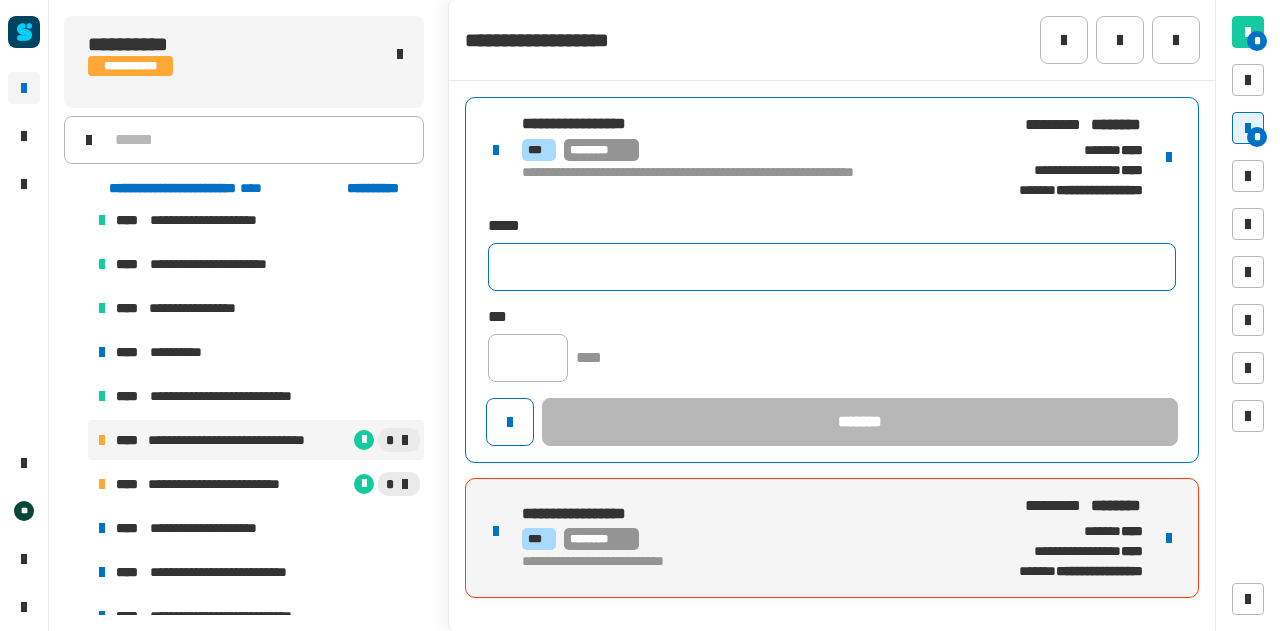 click 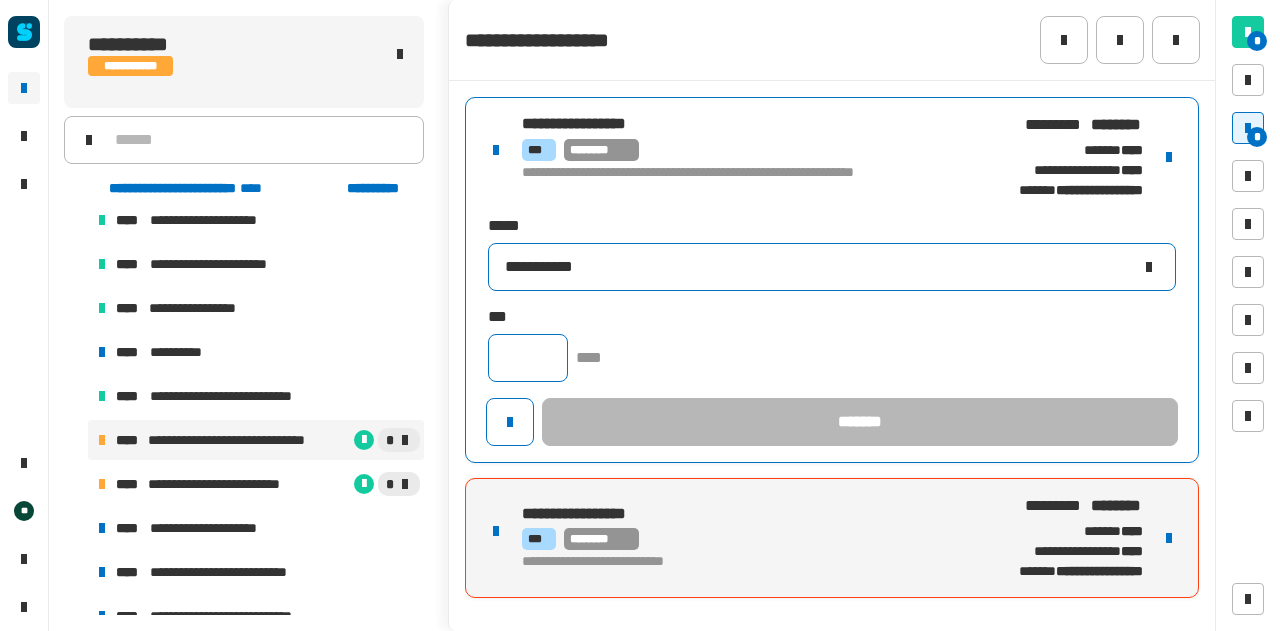 type on "**********" 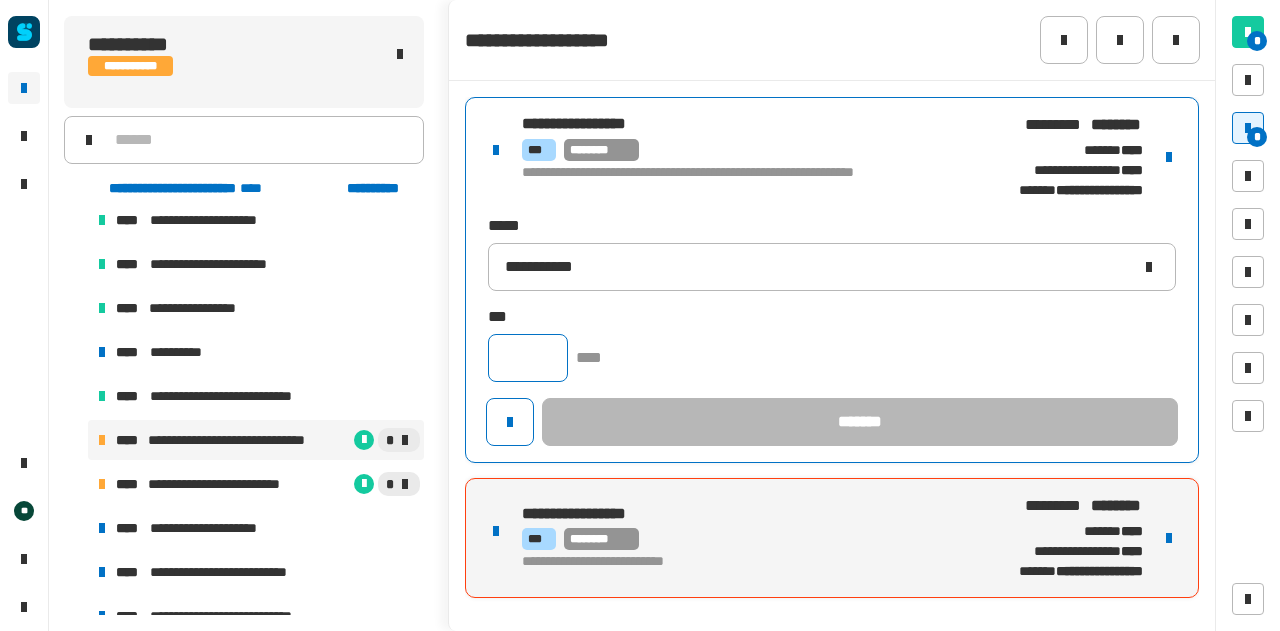 click 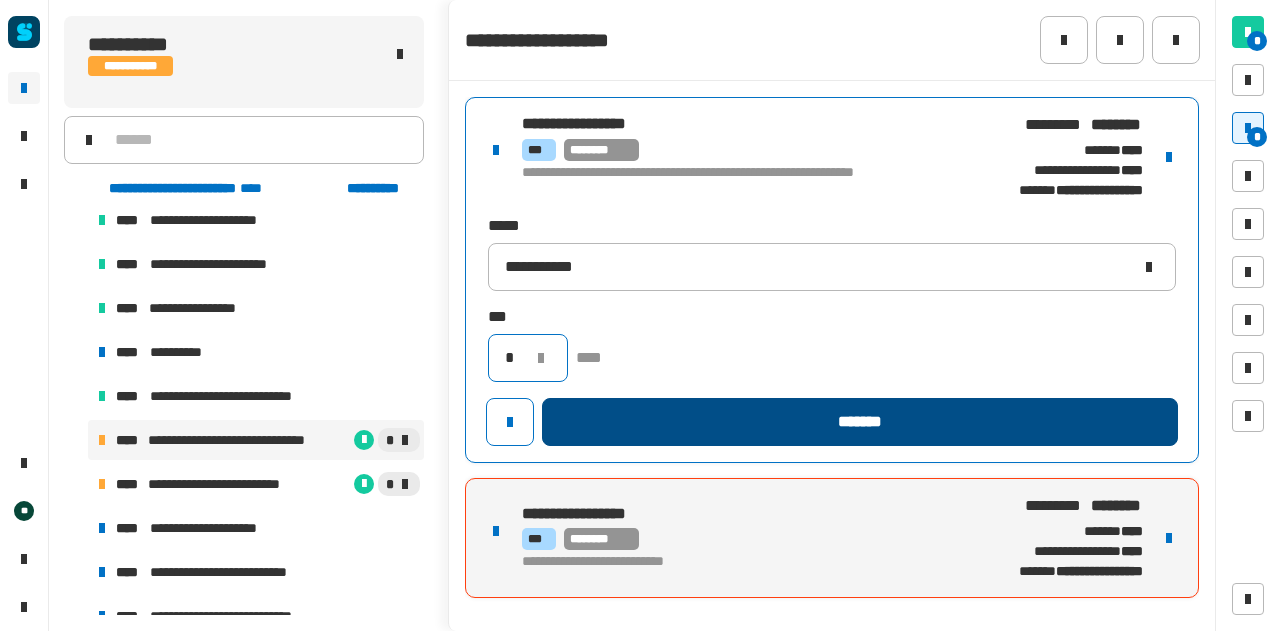 type on "*" 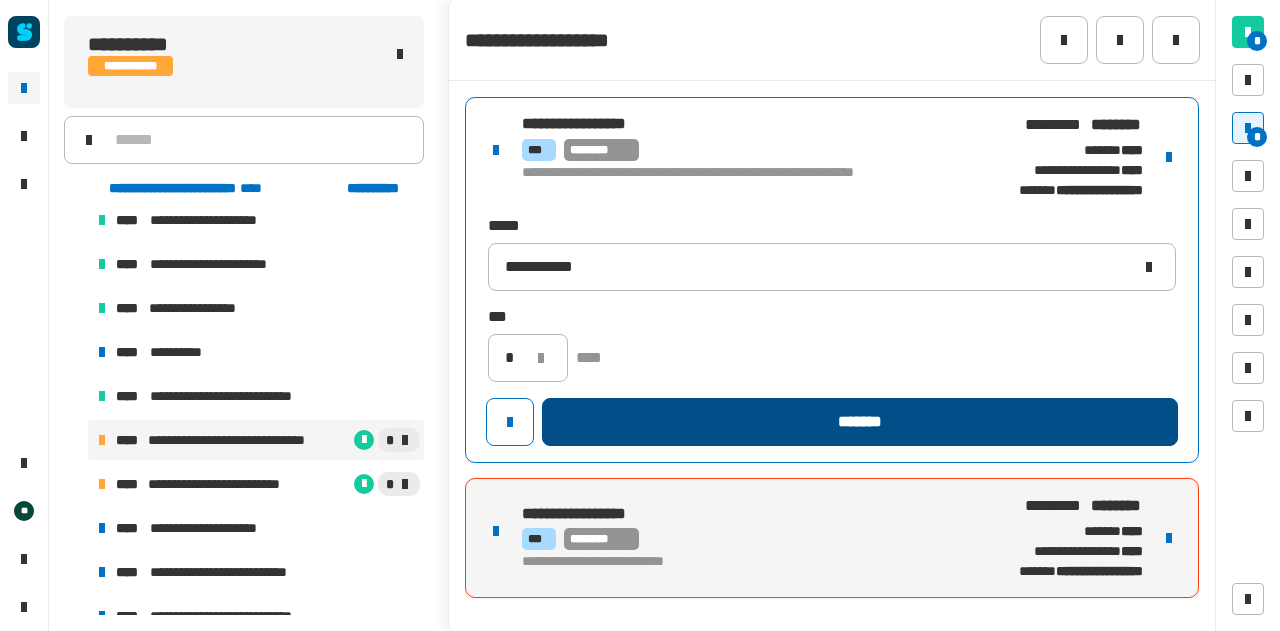 click on "*******" 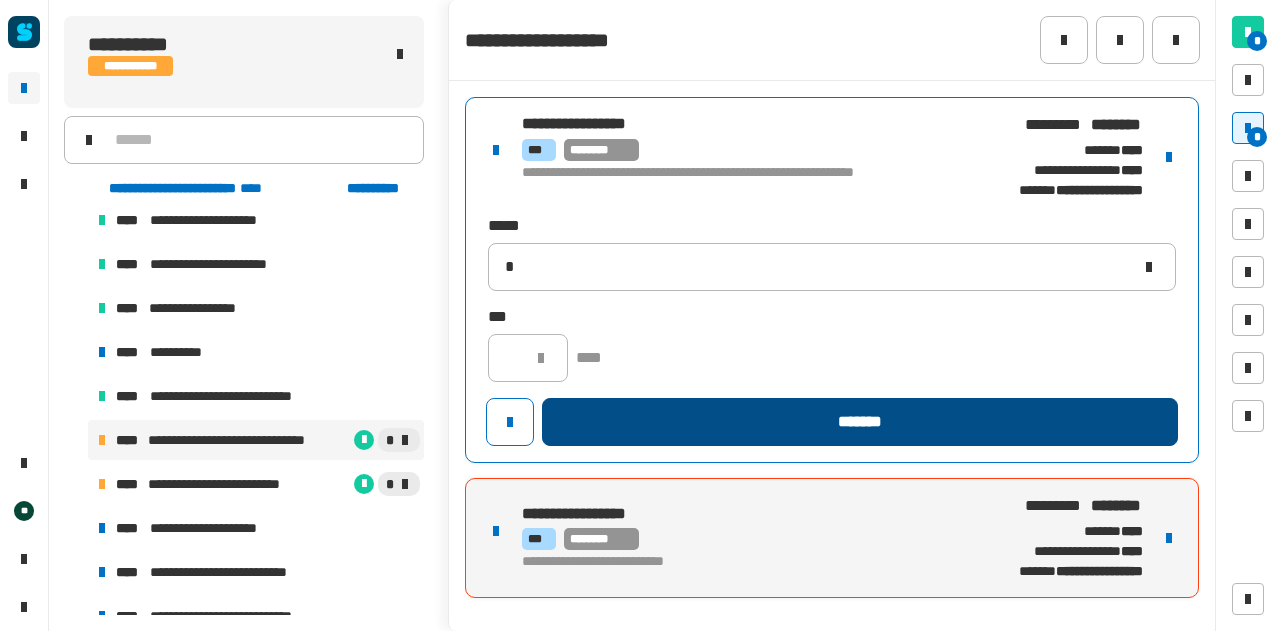 type 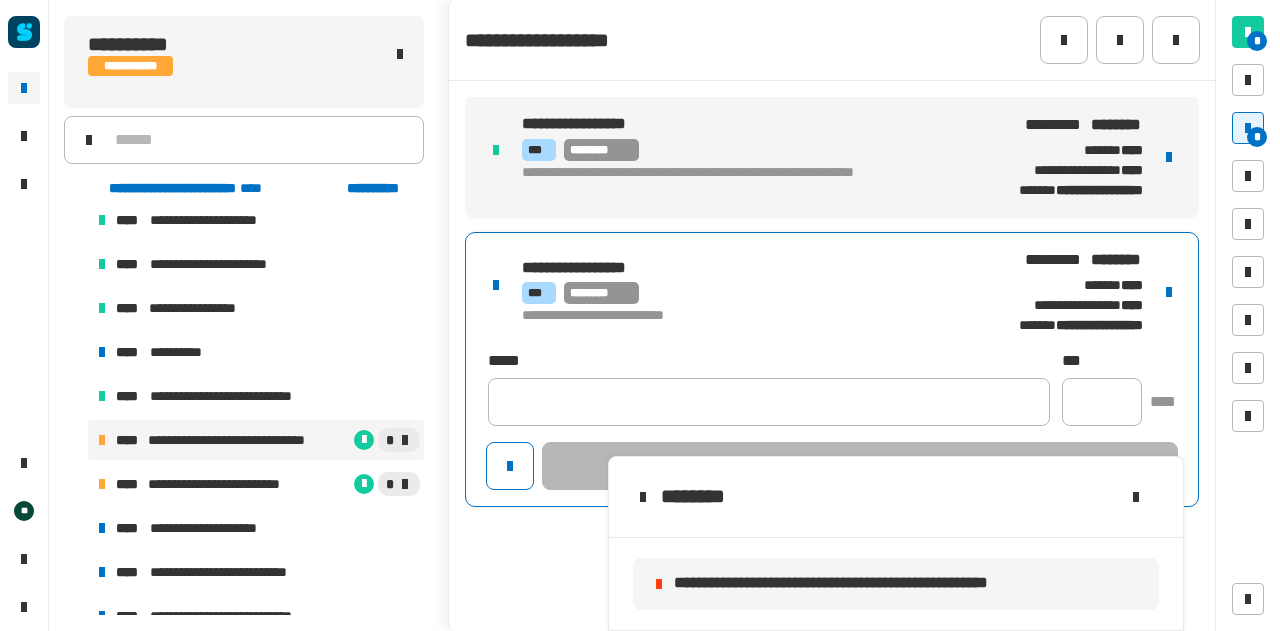 click on "**********" at bounding box center (832, 369) 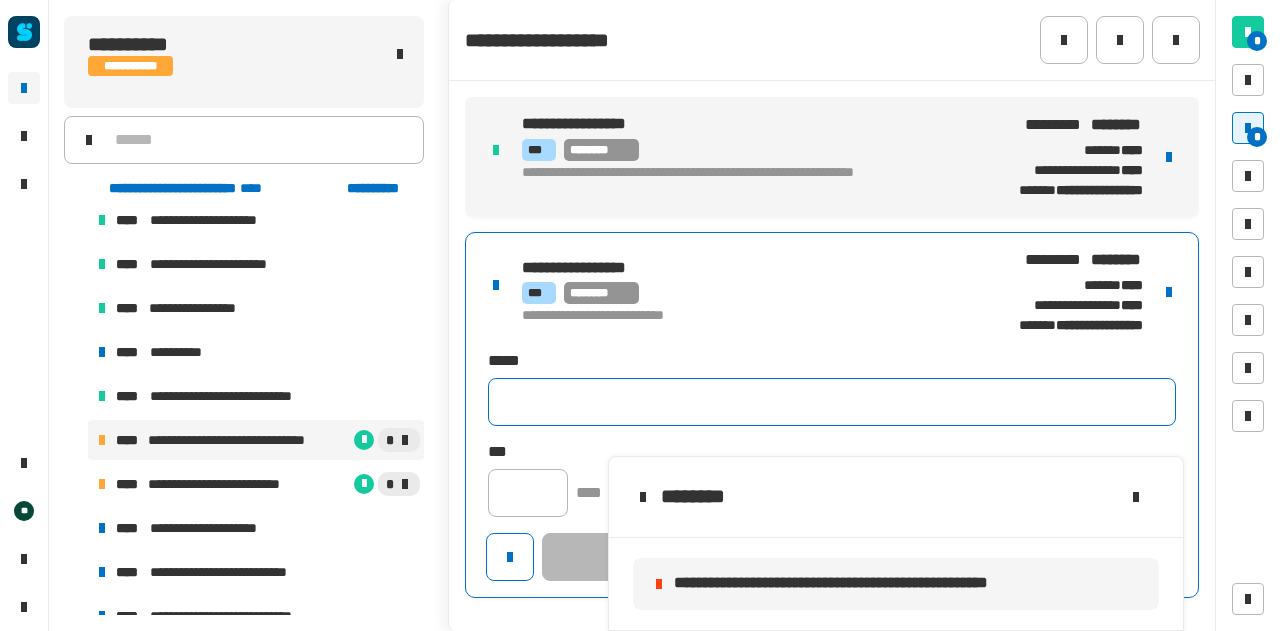click 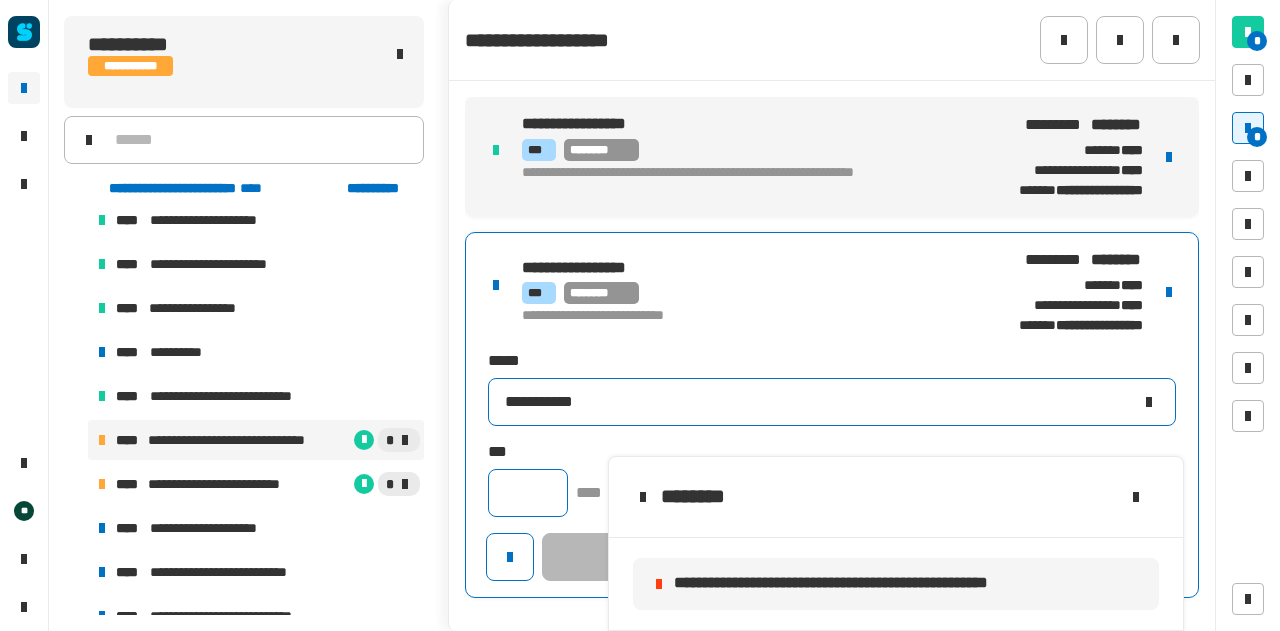 type on "**********" 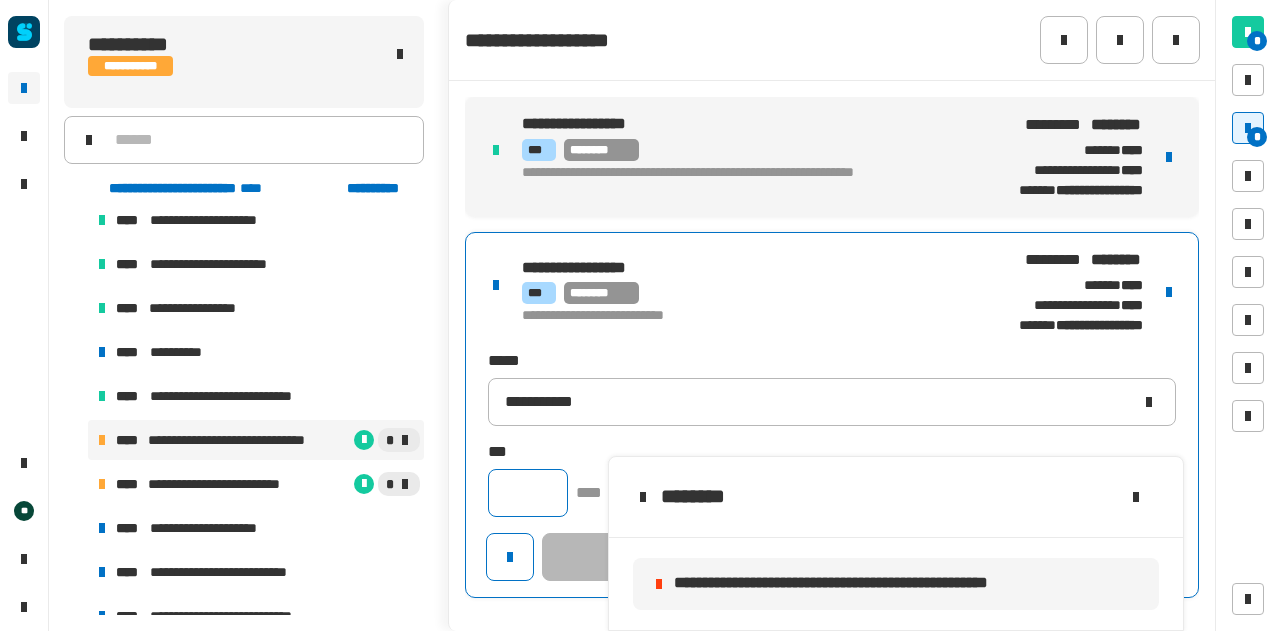 click 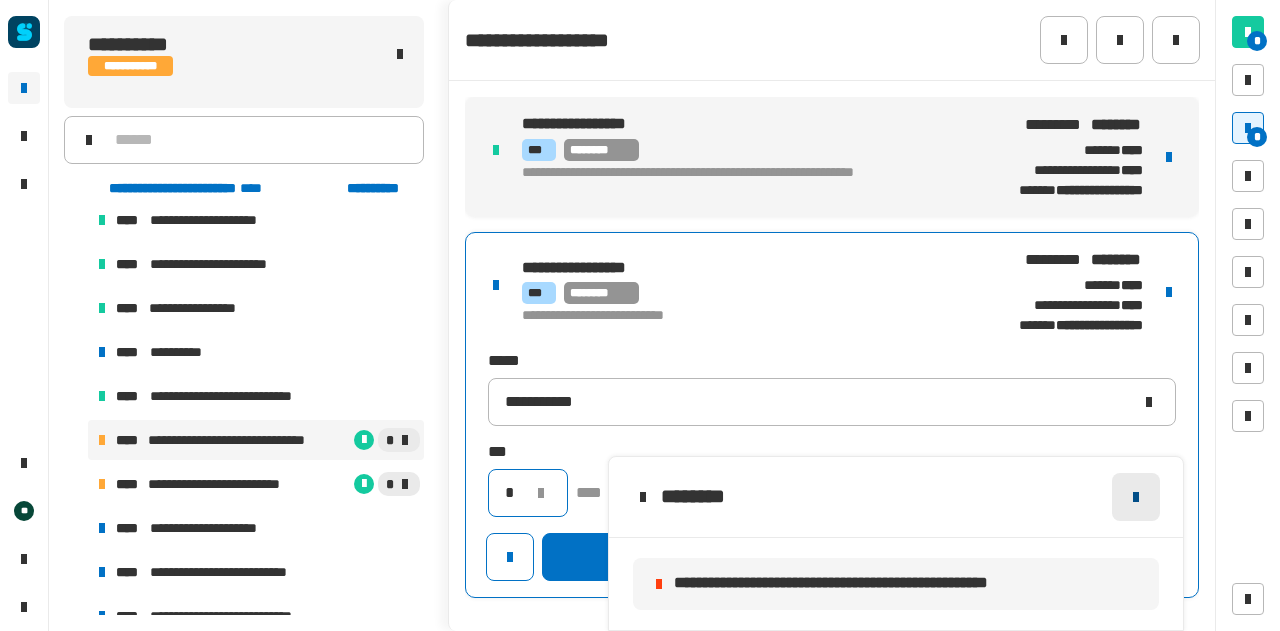 type on "*" 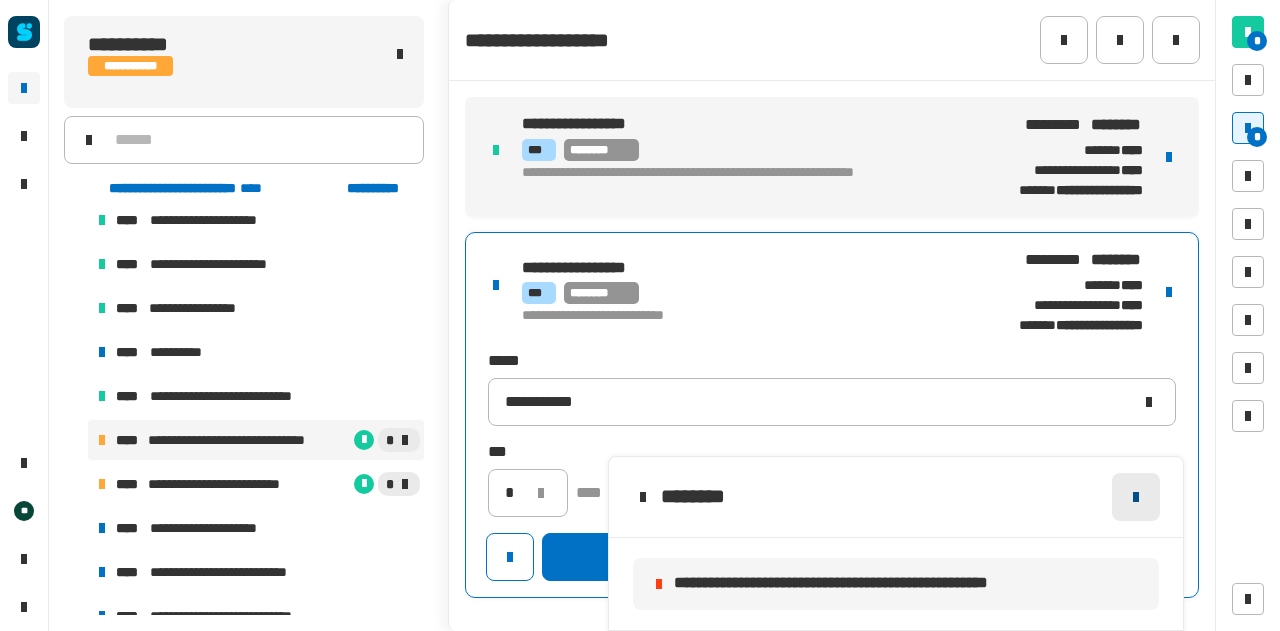 click 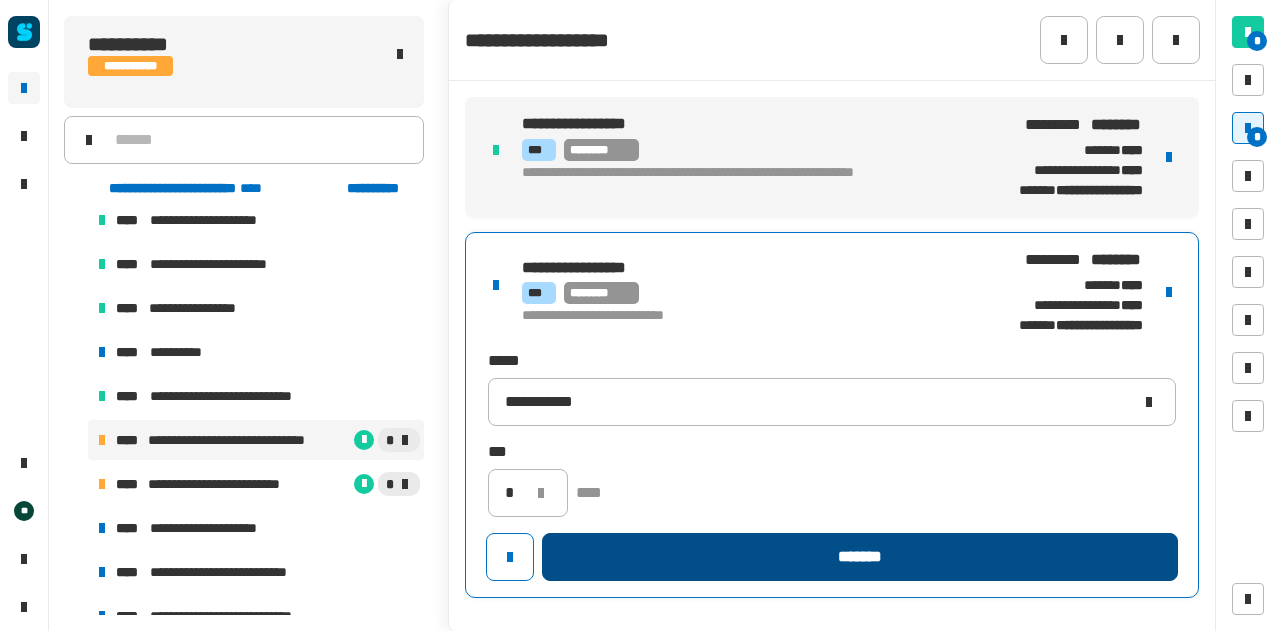 click on "*******" 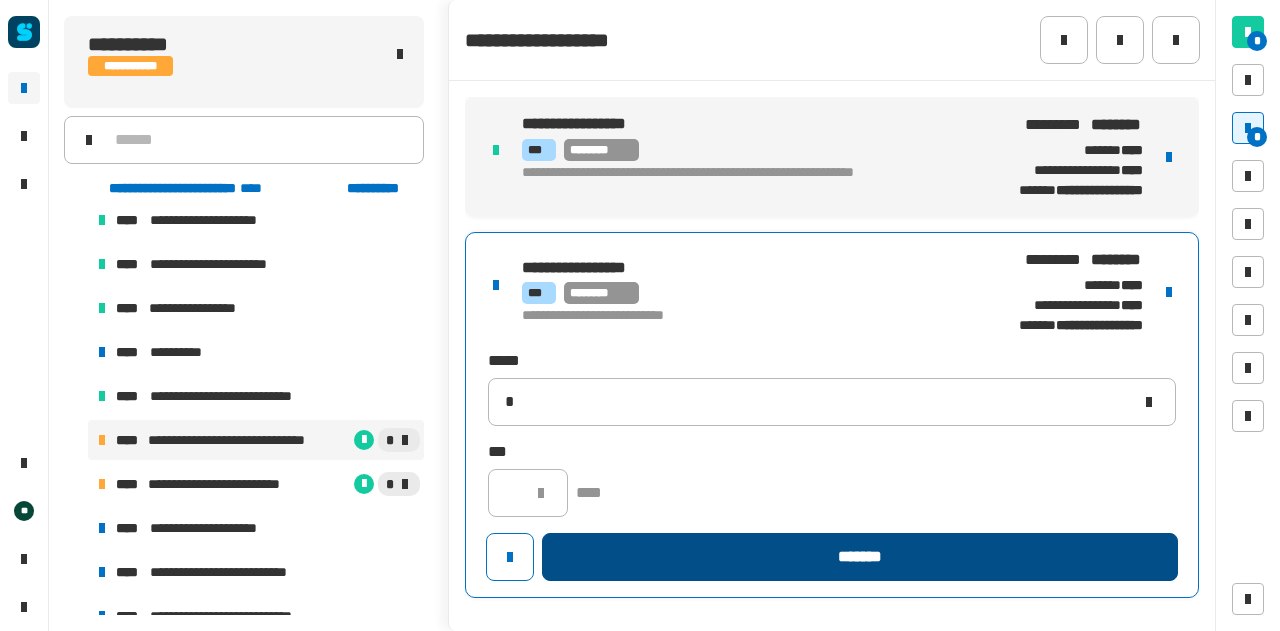 type 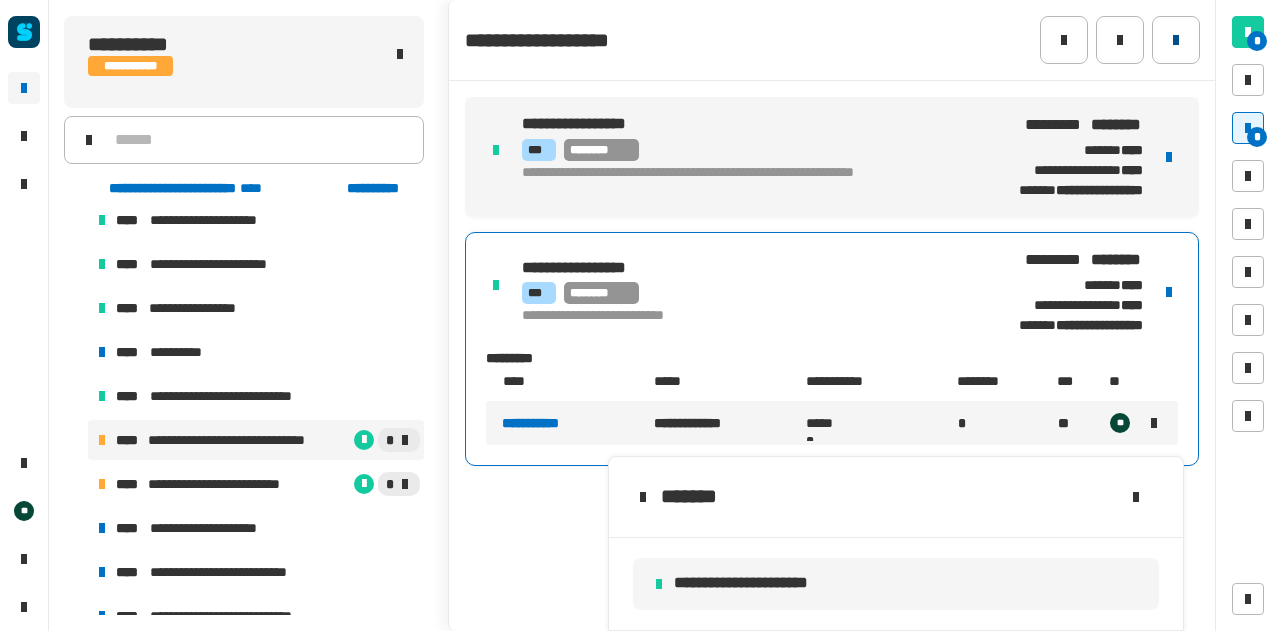 click 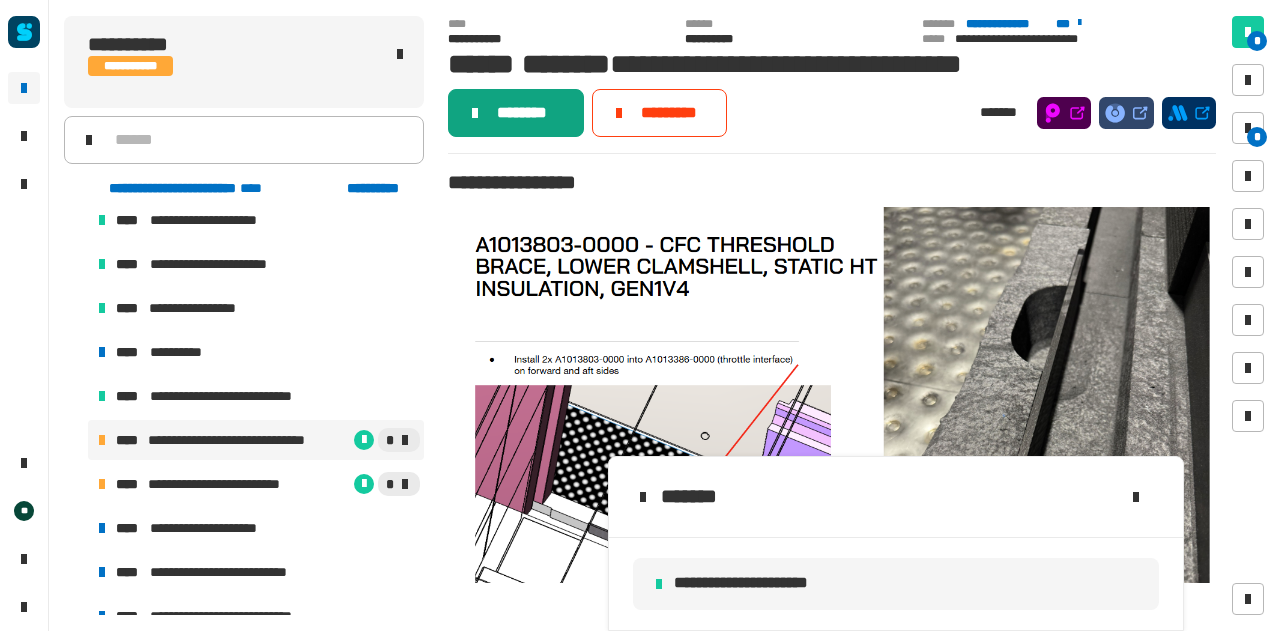 click on "********" 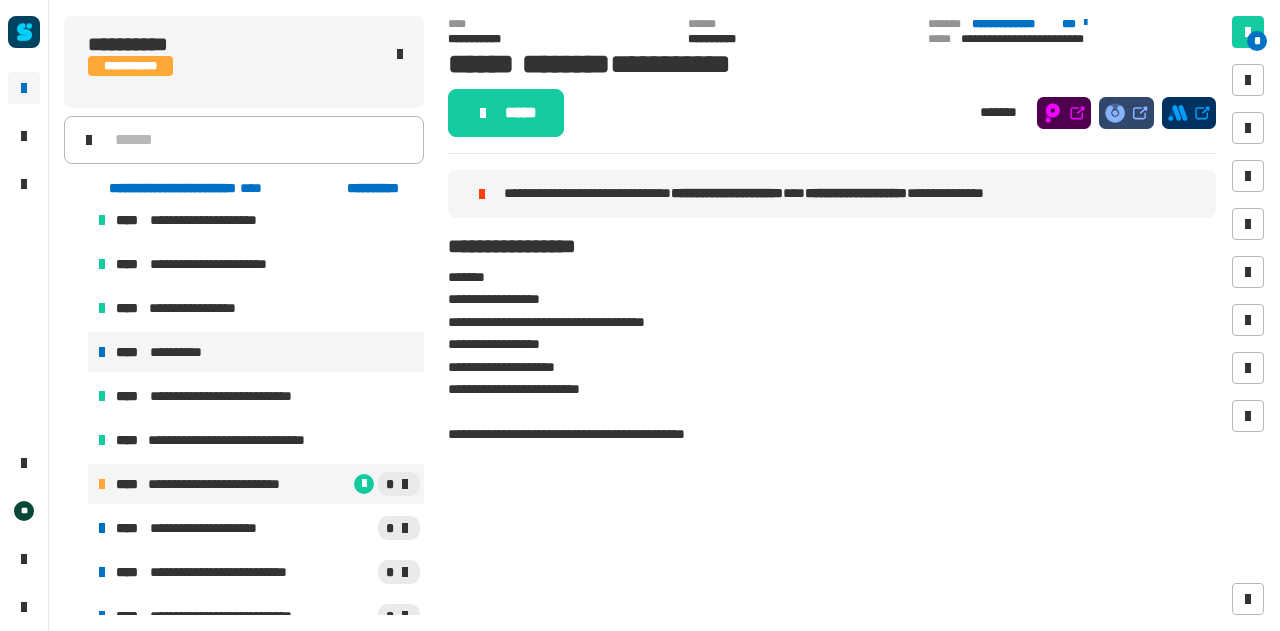 click on "**********" at bounding box center (219, 484) 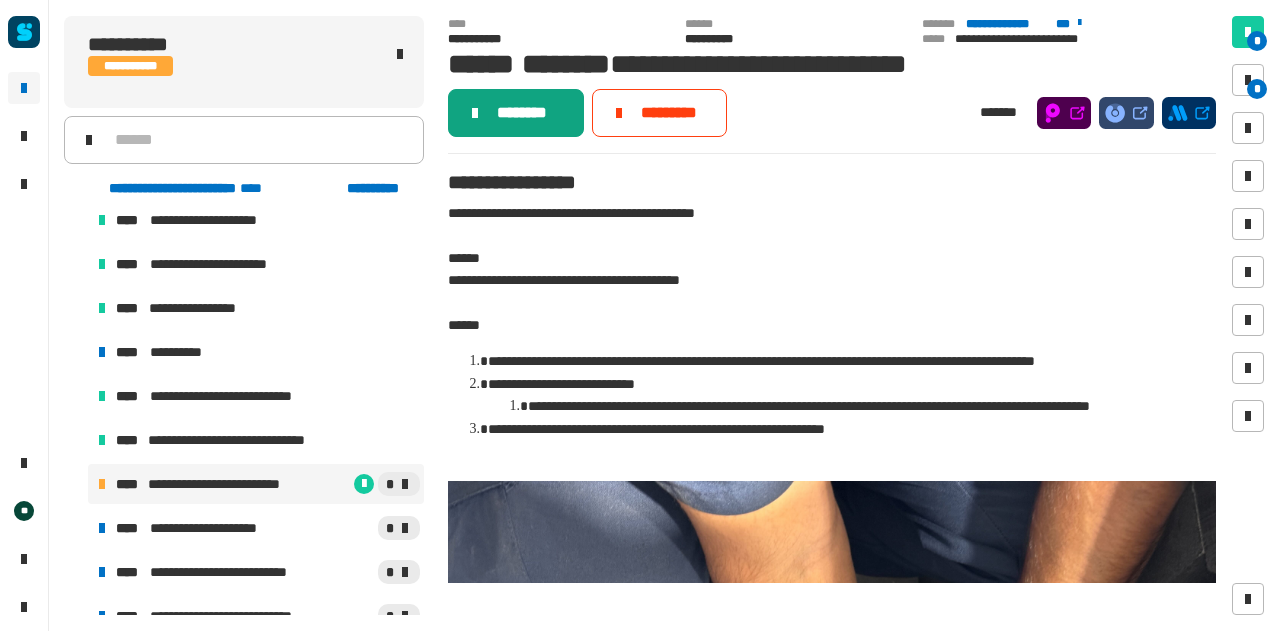 click on "********" 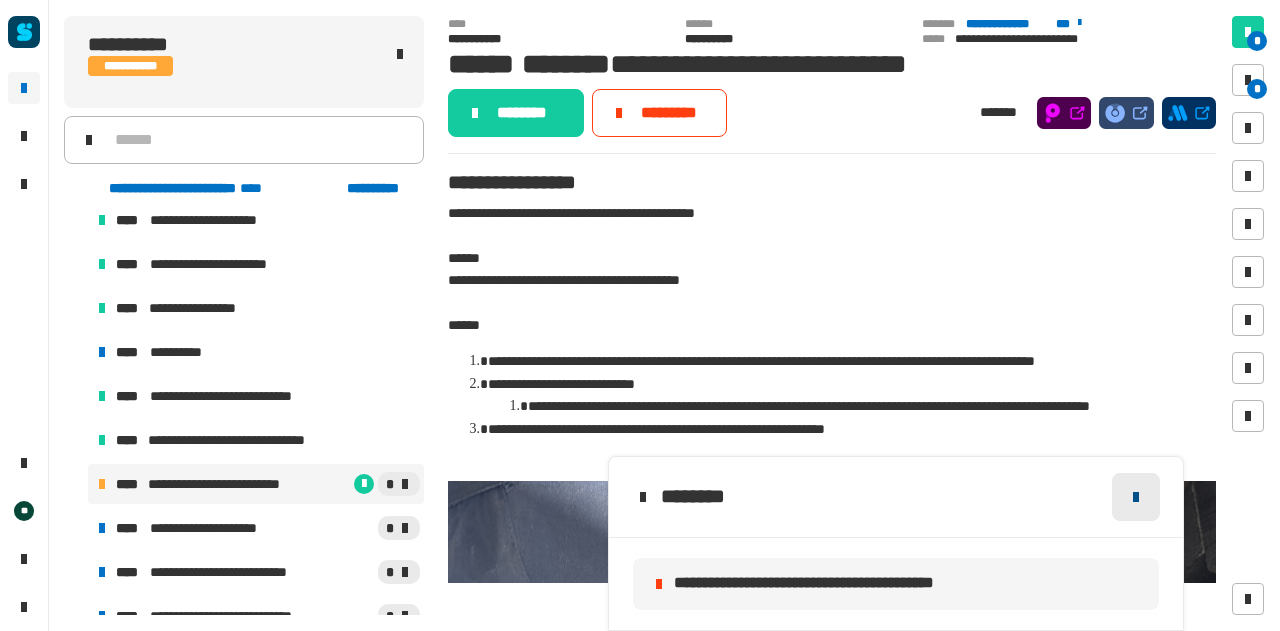 click 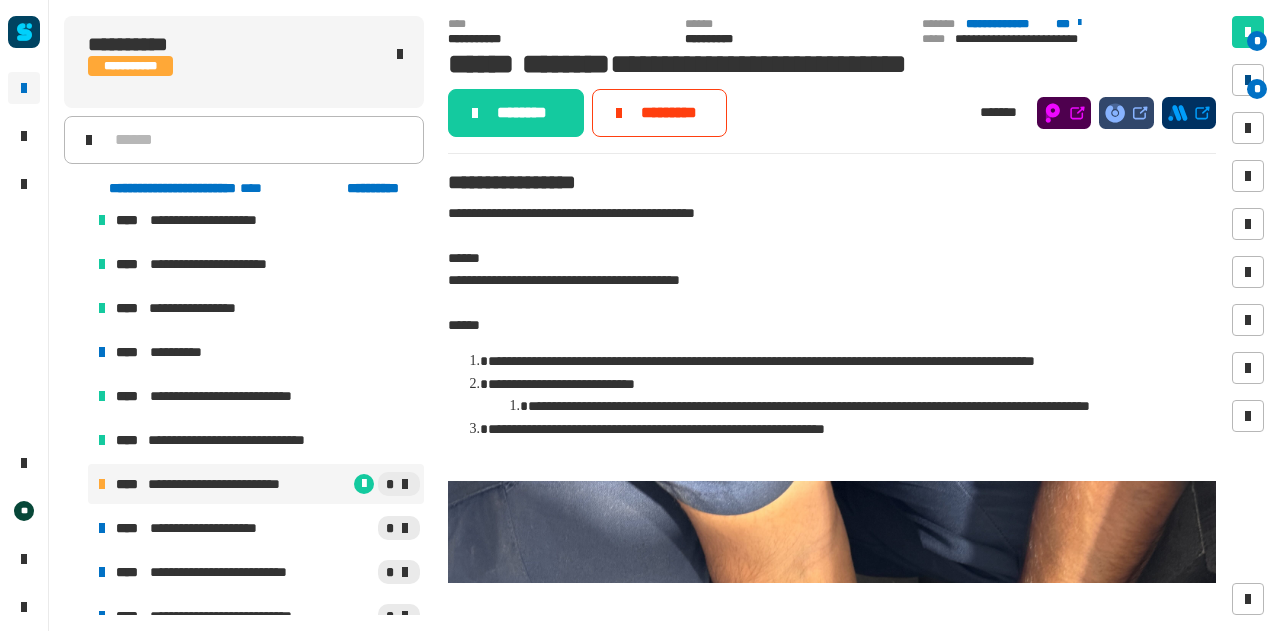 click on "*" at bounding box center (1257, 89) 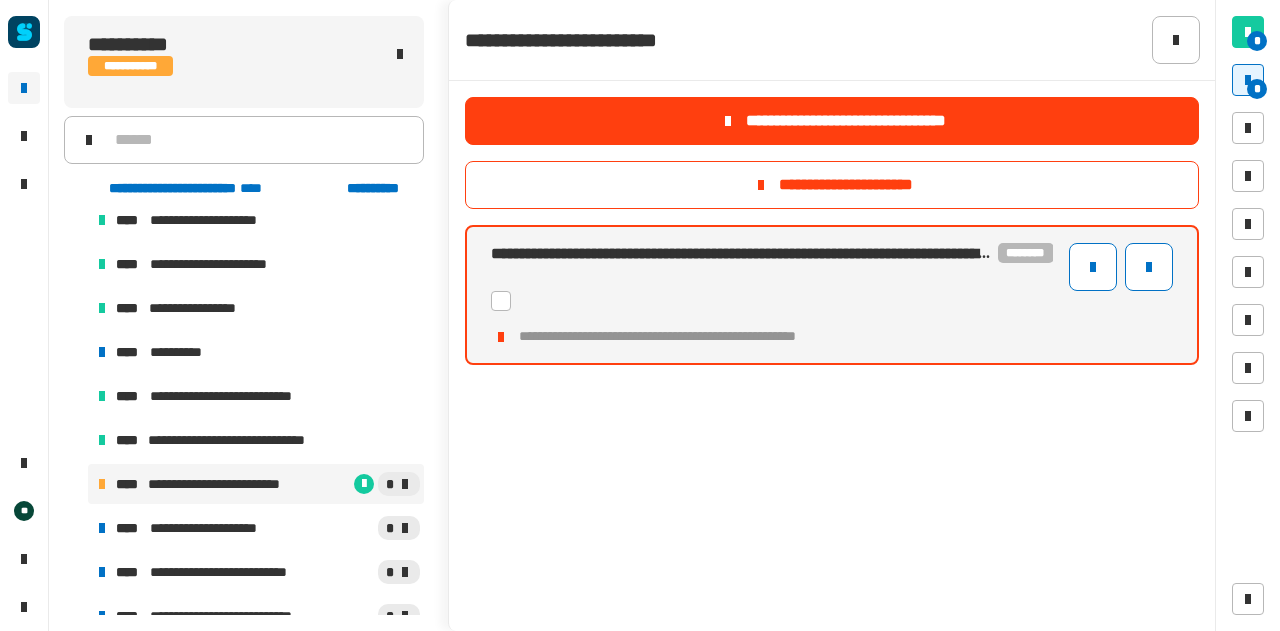 click 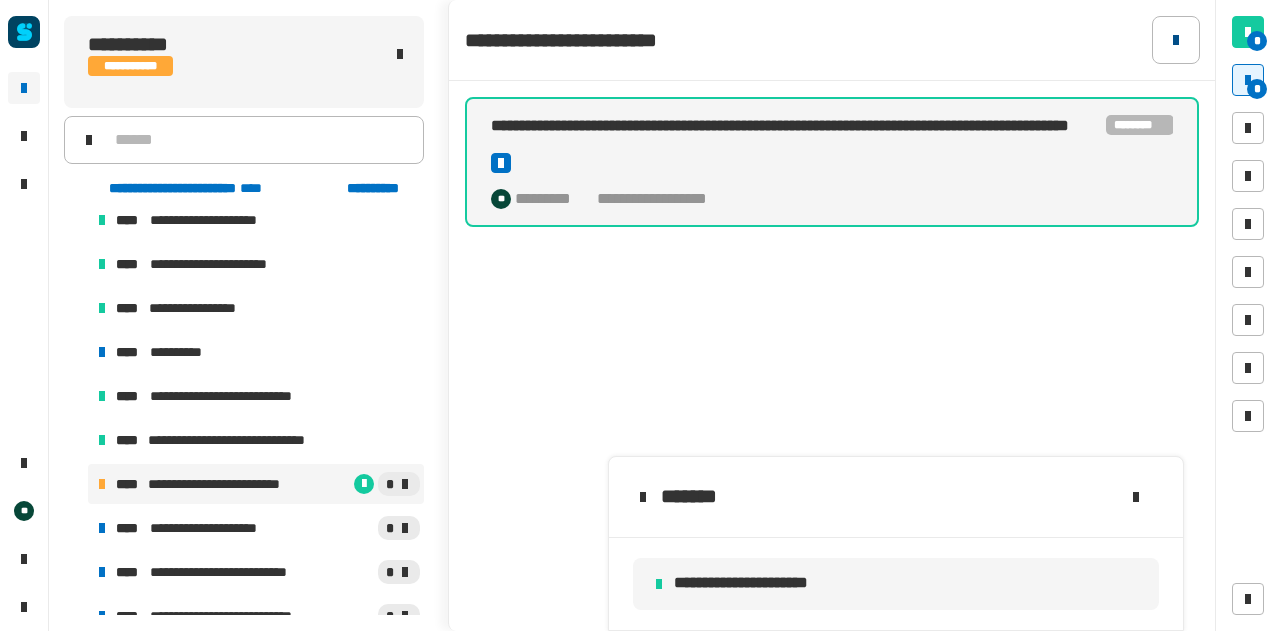 click 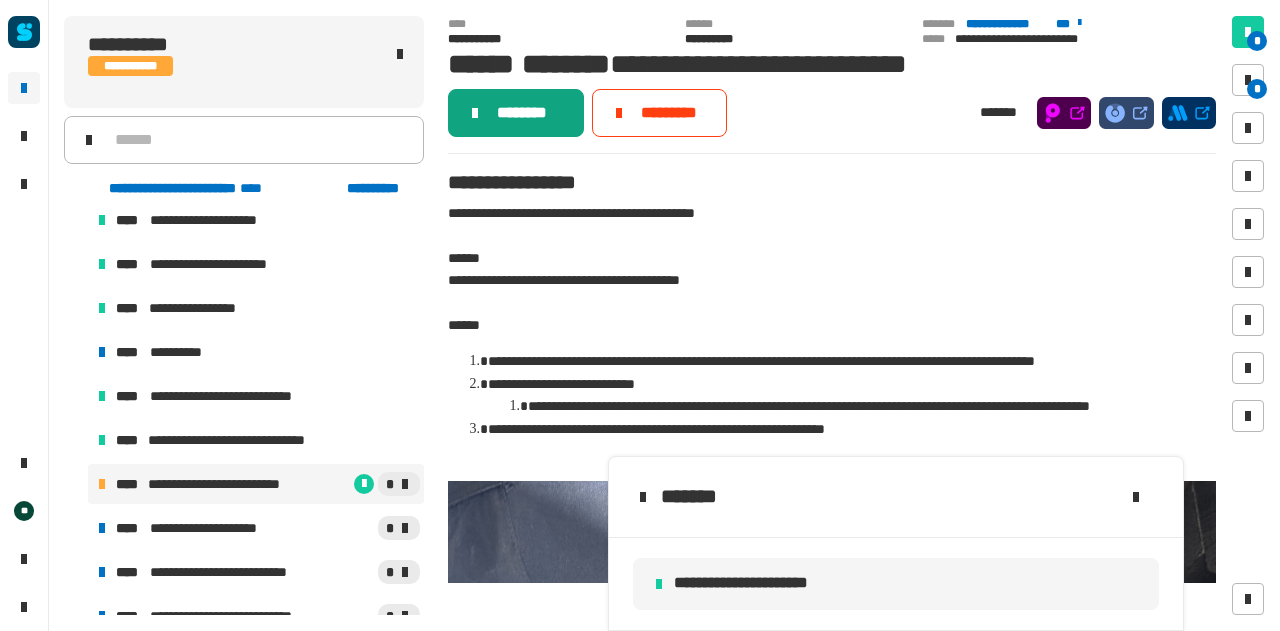 click on "********" 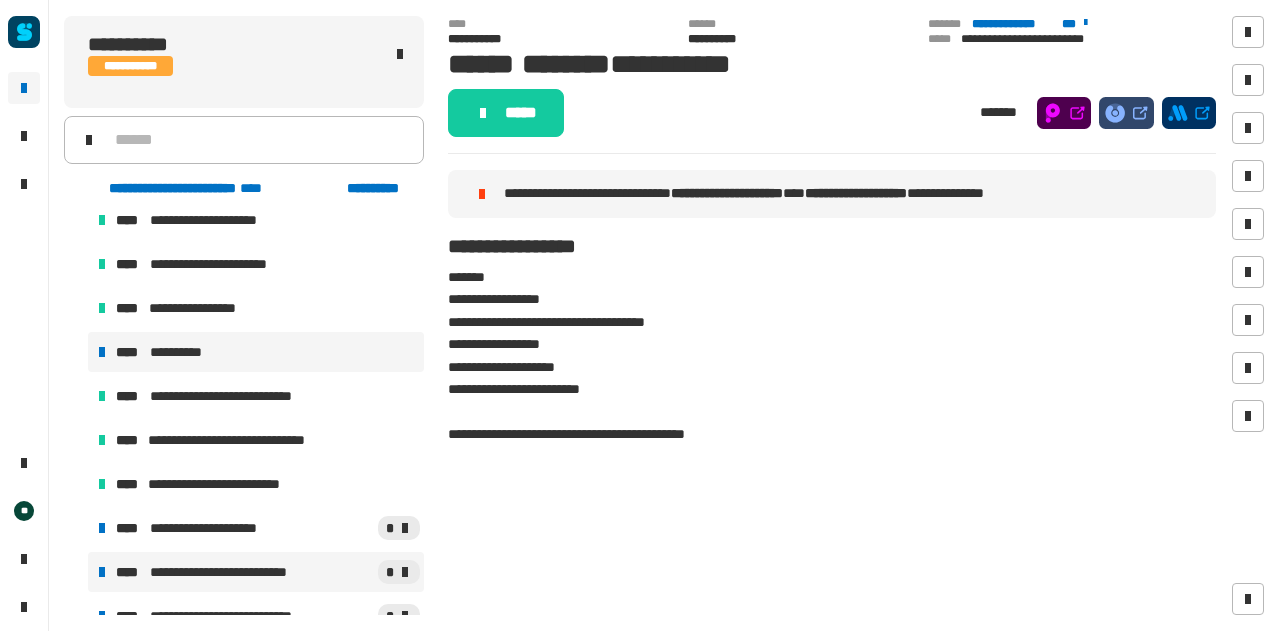 click on "**********" at bounding box center (256, 572) 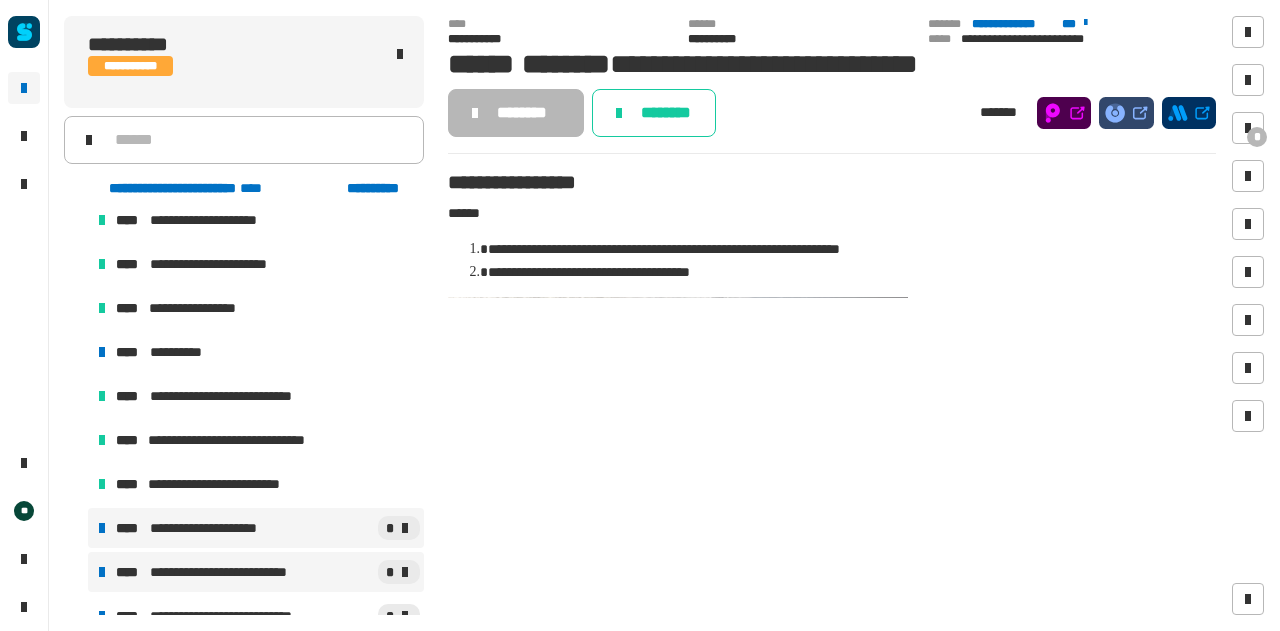 click on "**********" at bounding box center (217, 528) 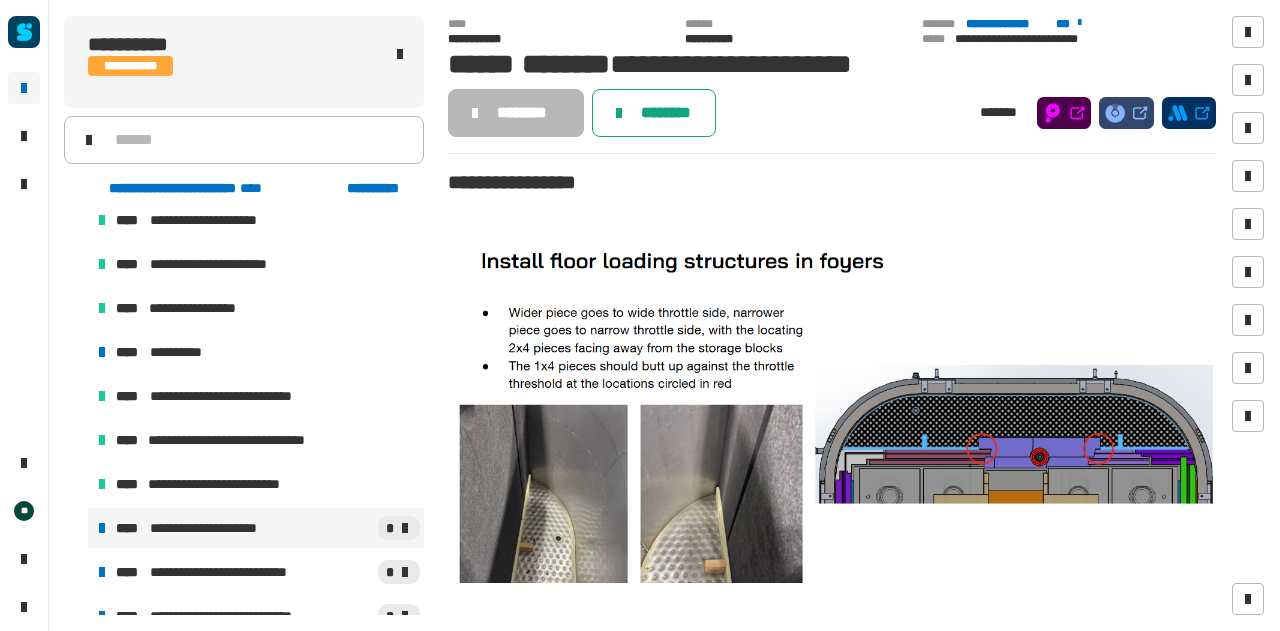 click on "********" 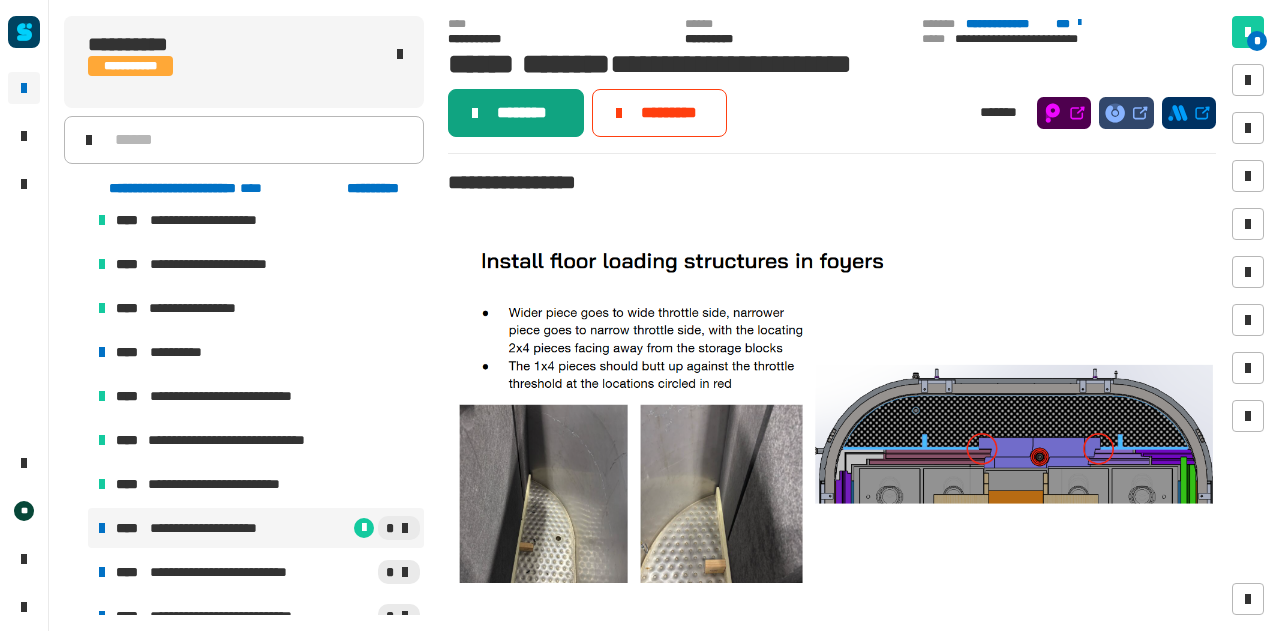 click on "********" 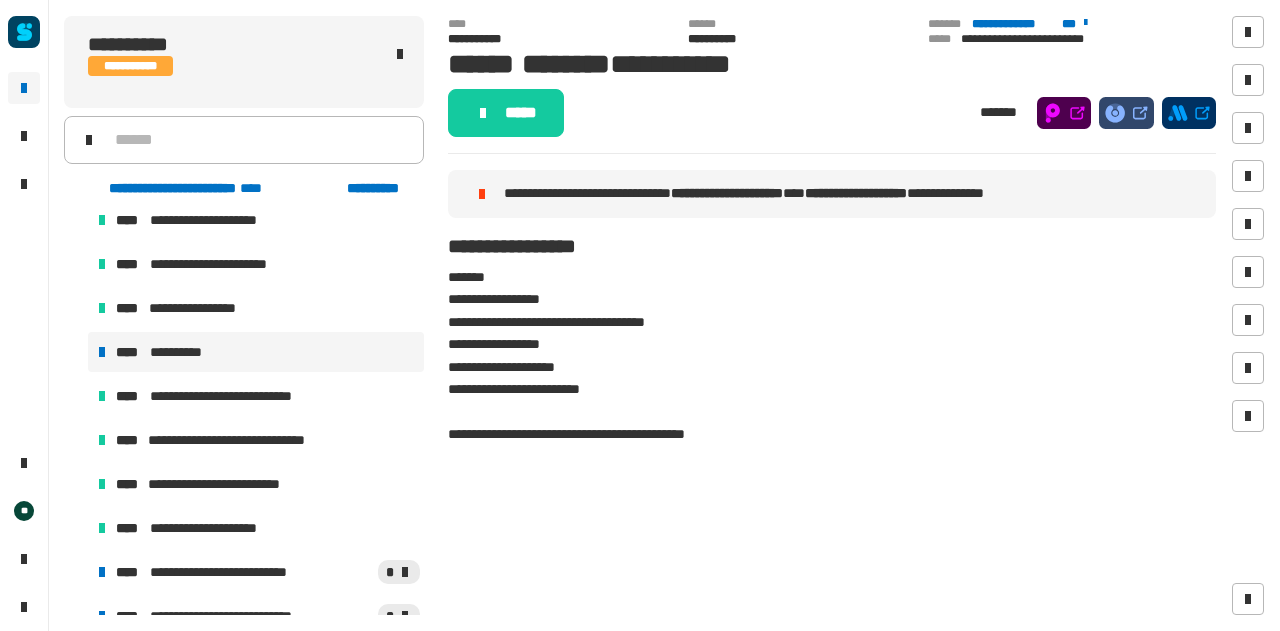 click on "*****" 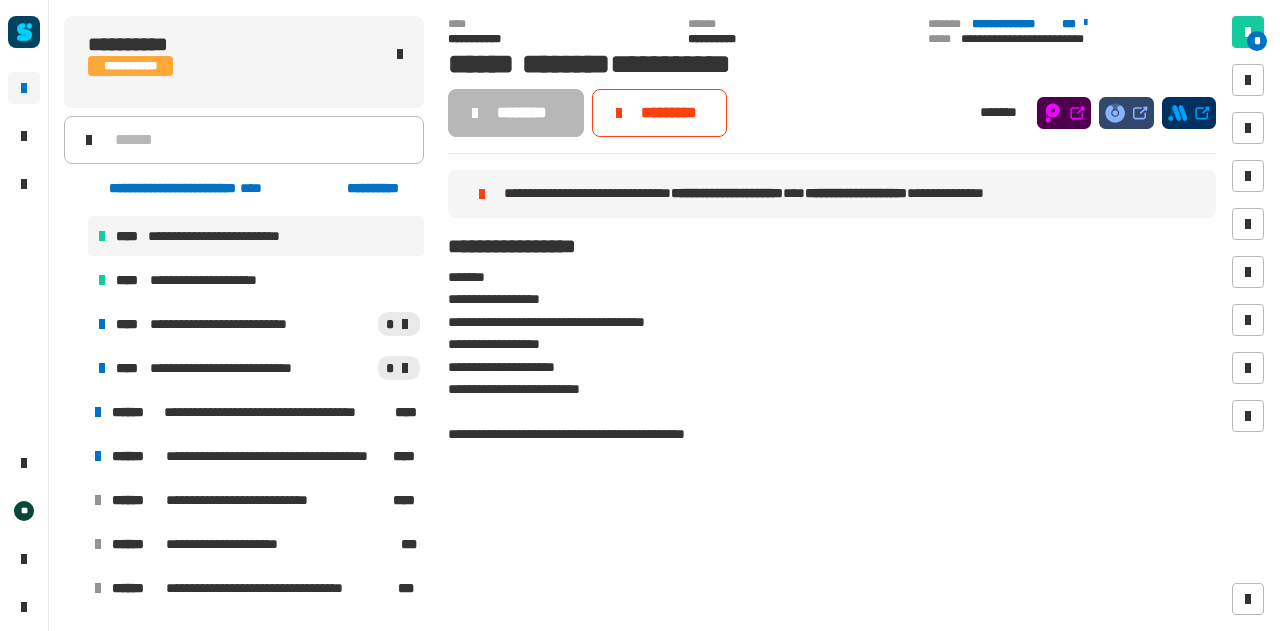scroll, scrollTop: 2066, scrollLeft: 0, axis: vertical 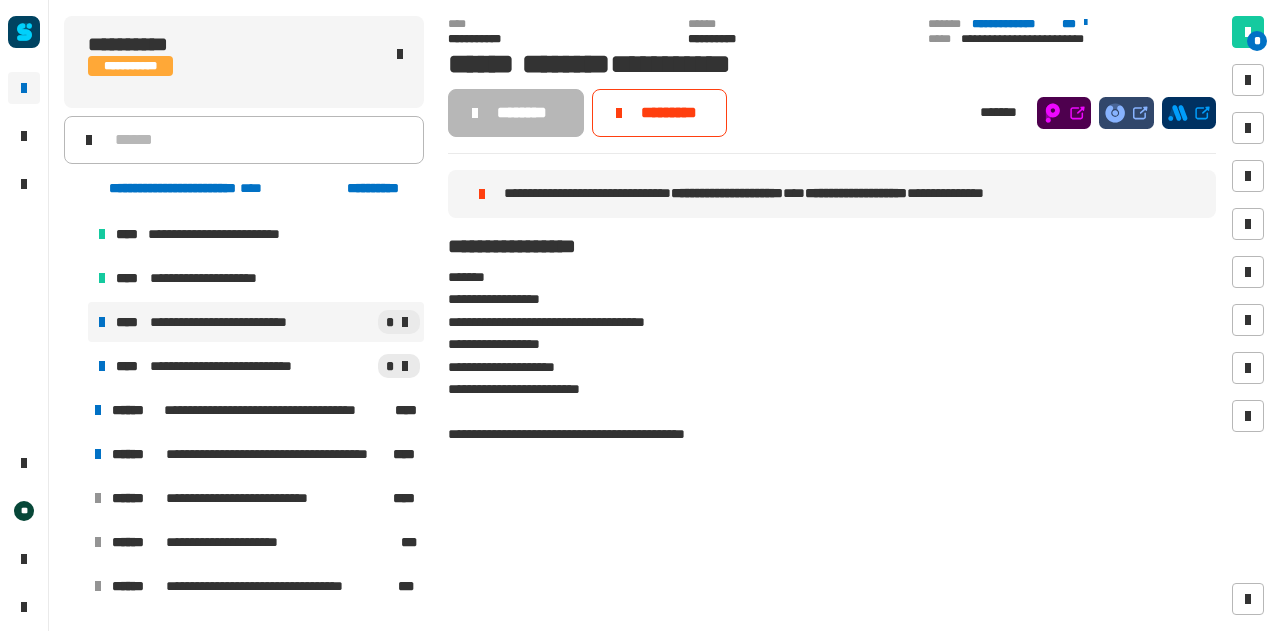 click on "**********" at bounding box center (256, 322) 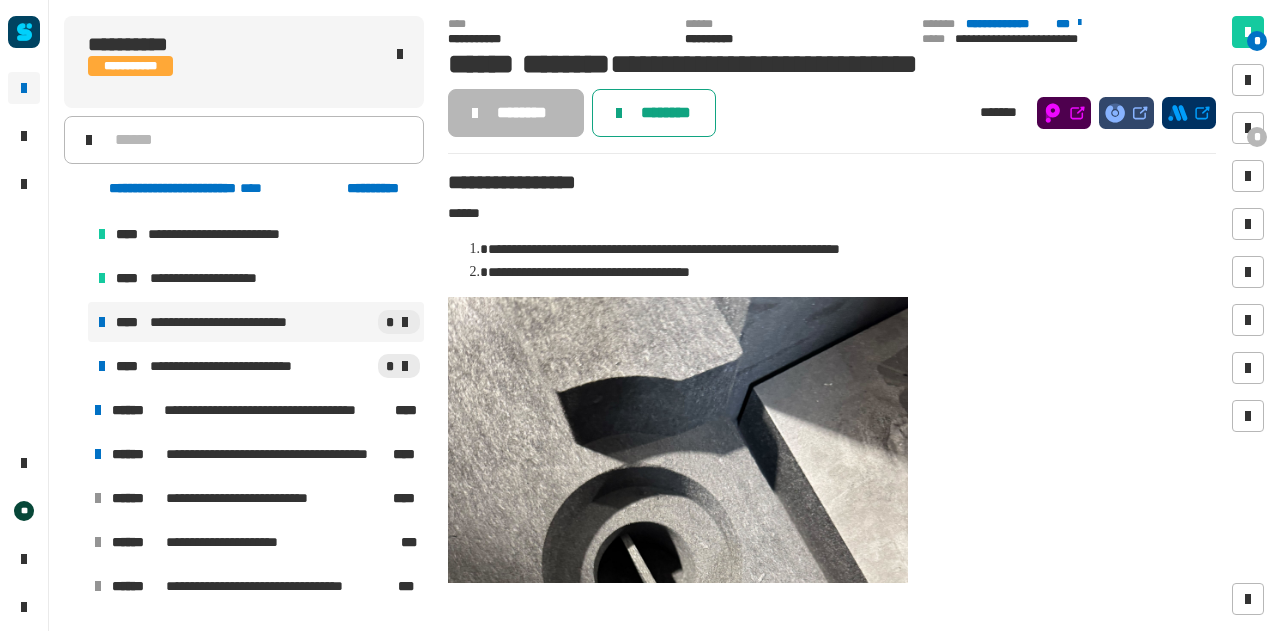 click on "********" 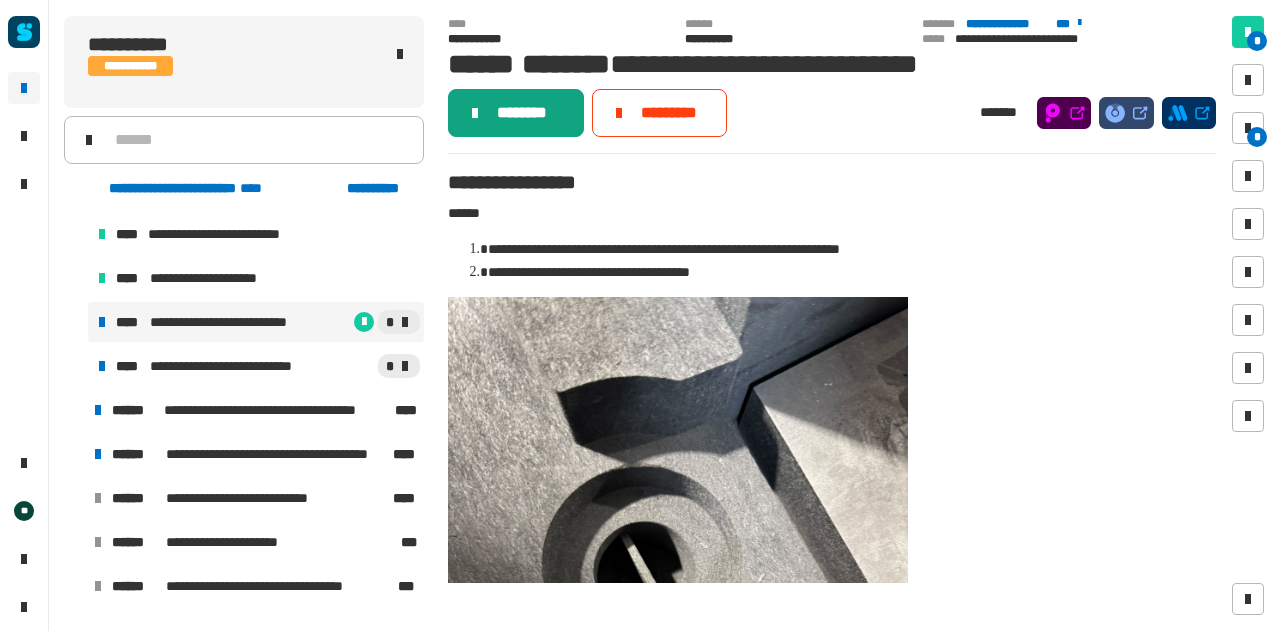 click on "********" 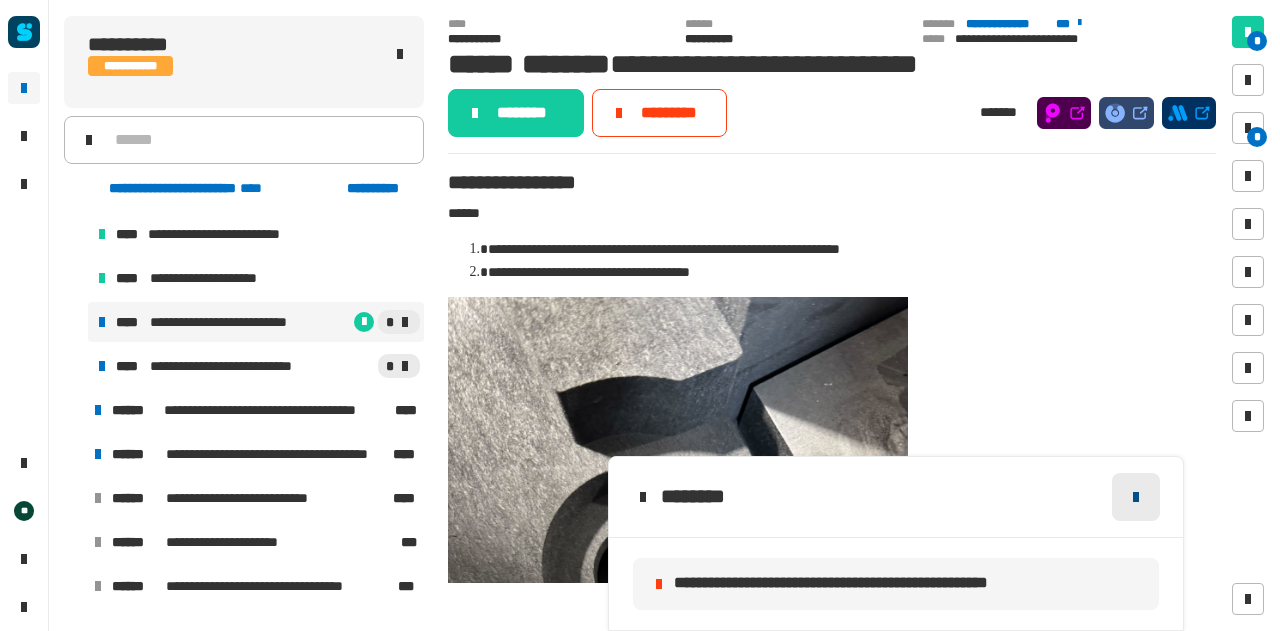 click 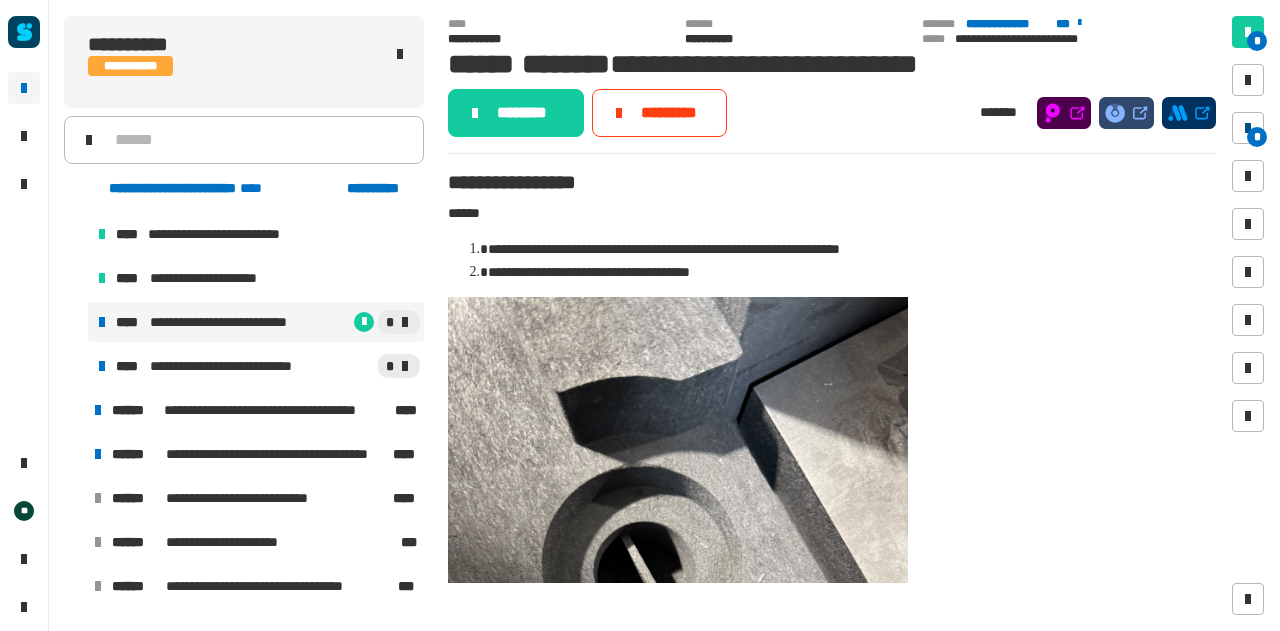 click at bounding box center [1248, 128] 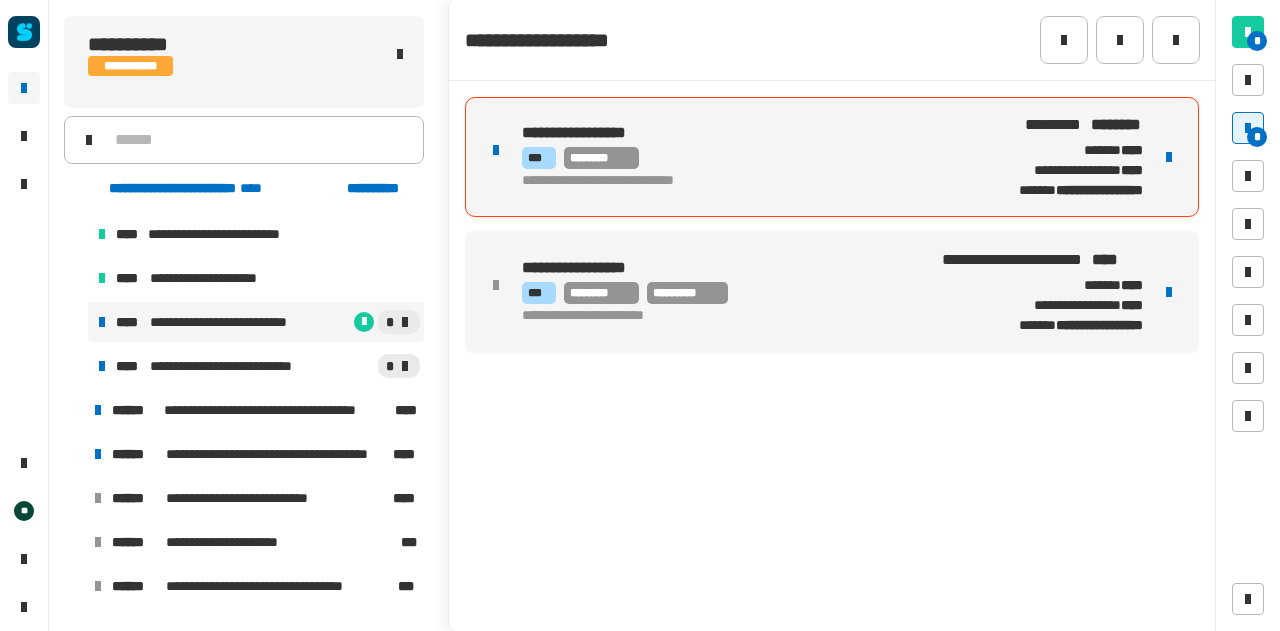 click on "**********" at bounding box center (832, 157) 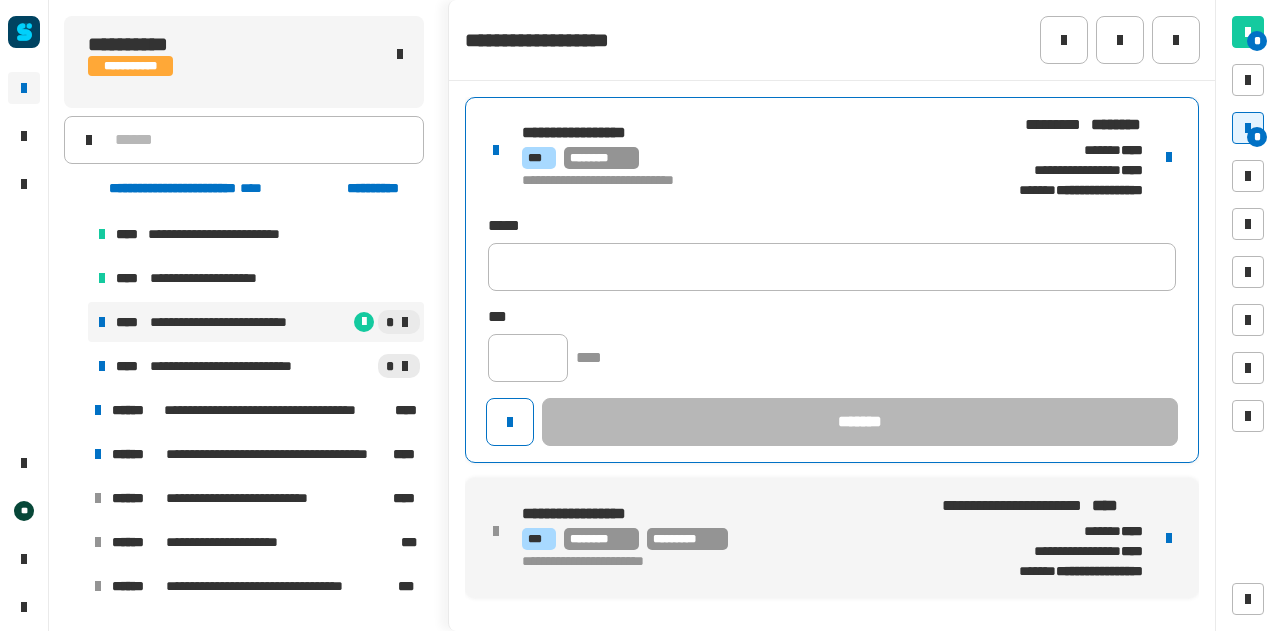 click at bounding box center (1169, 157) 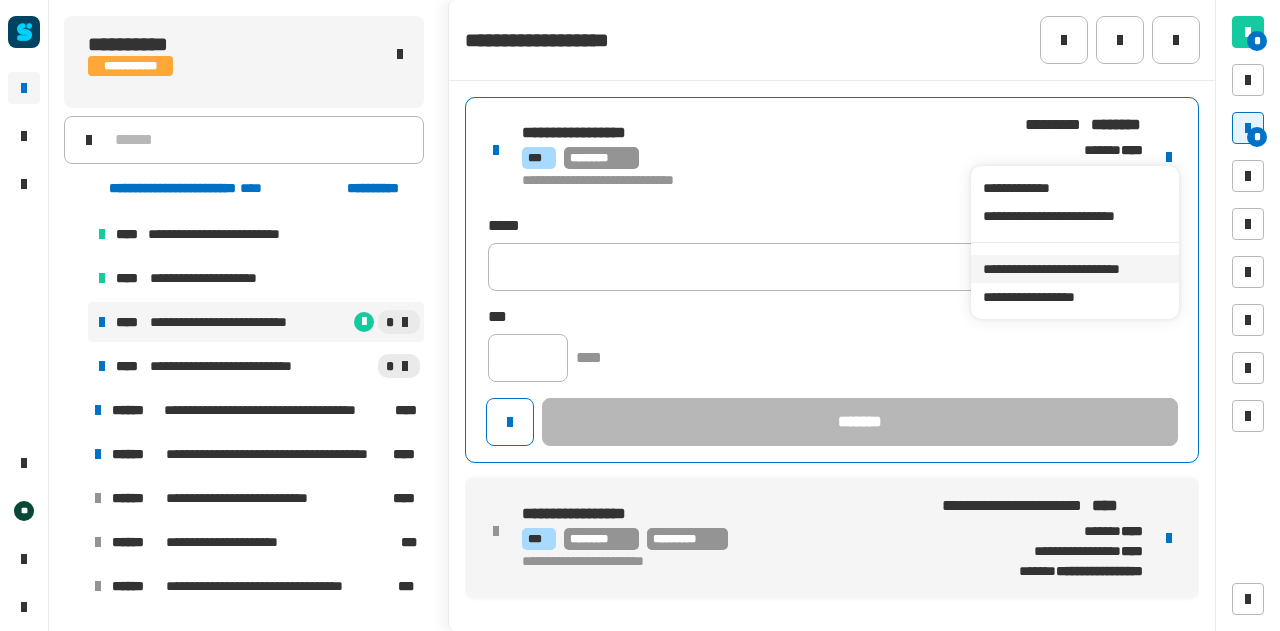 click on "**********" at bounding box center [1074, 269] 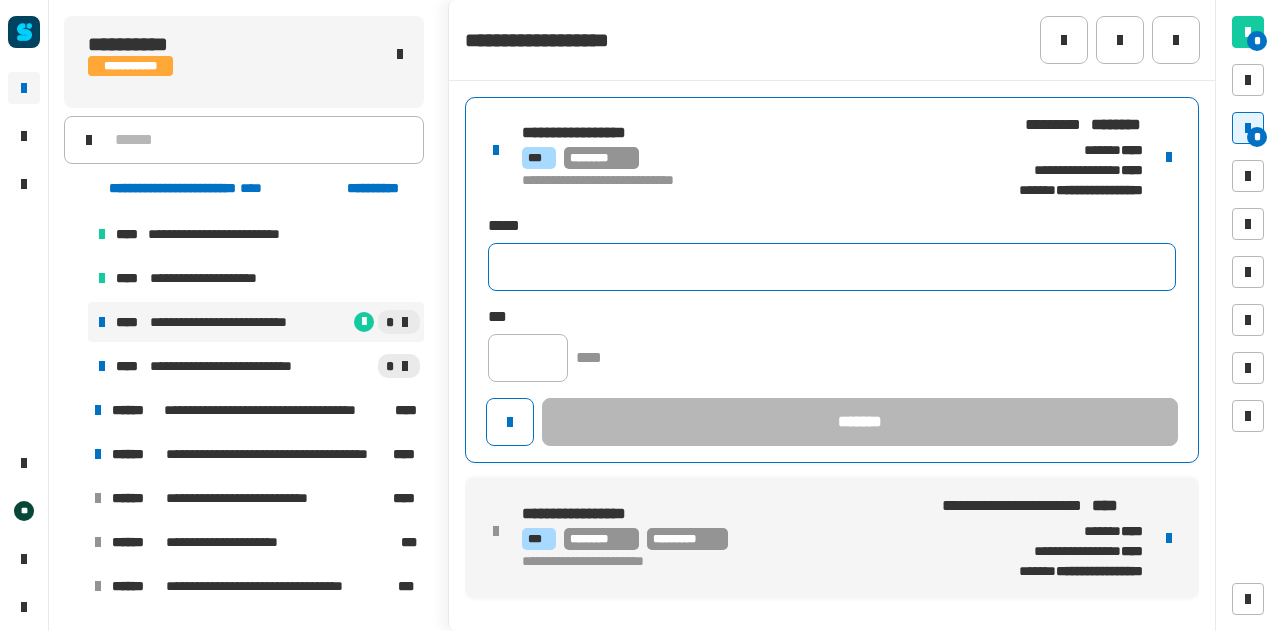 click 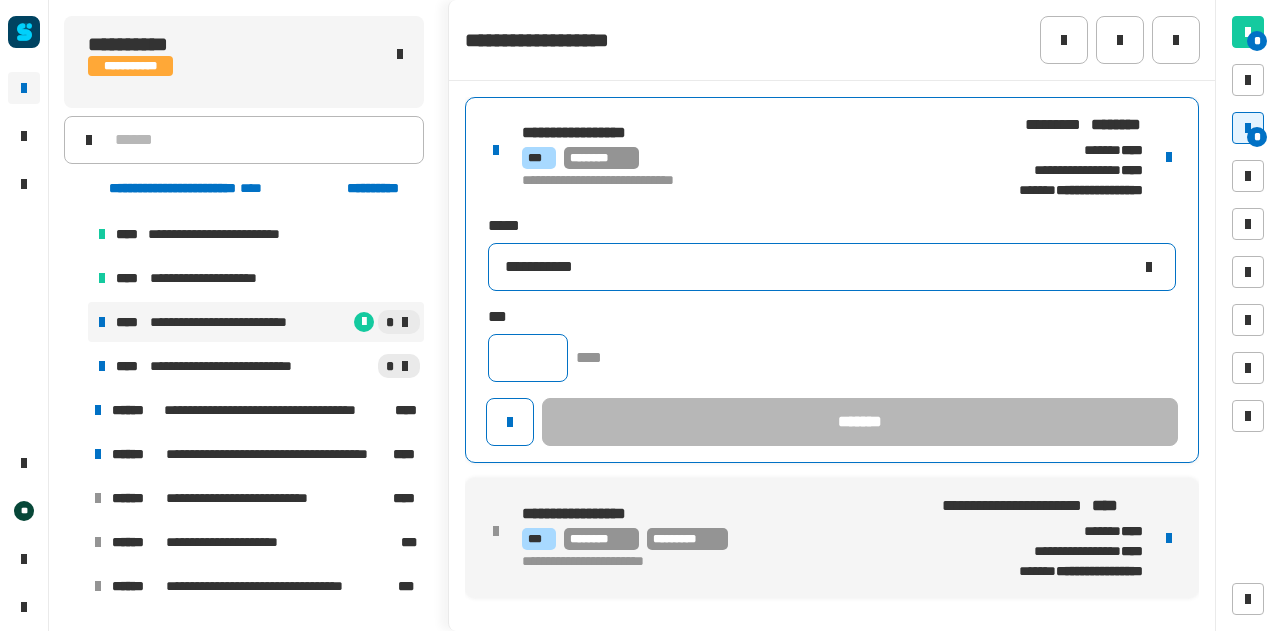 type on "**********" 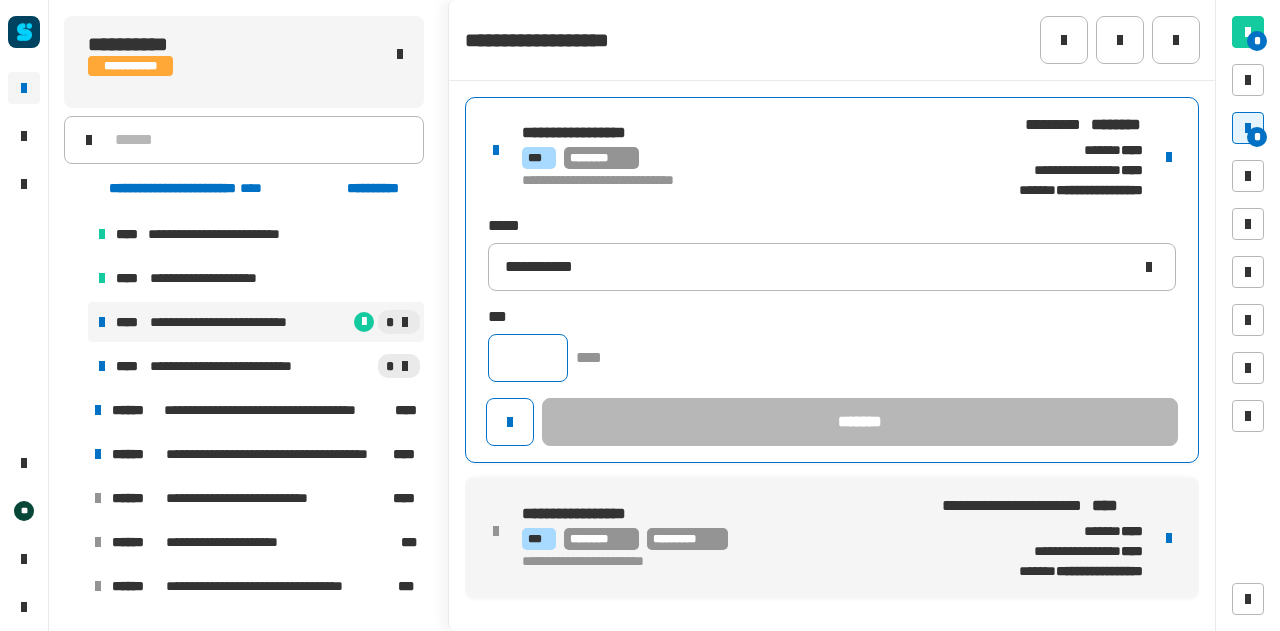 click 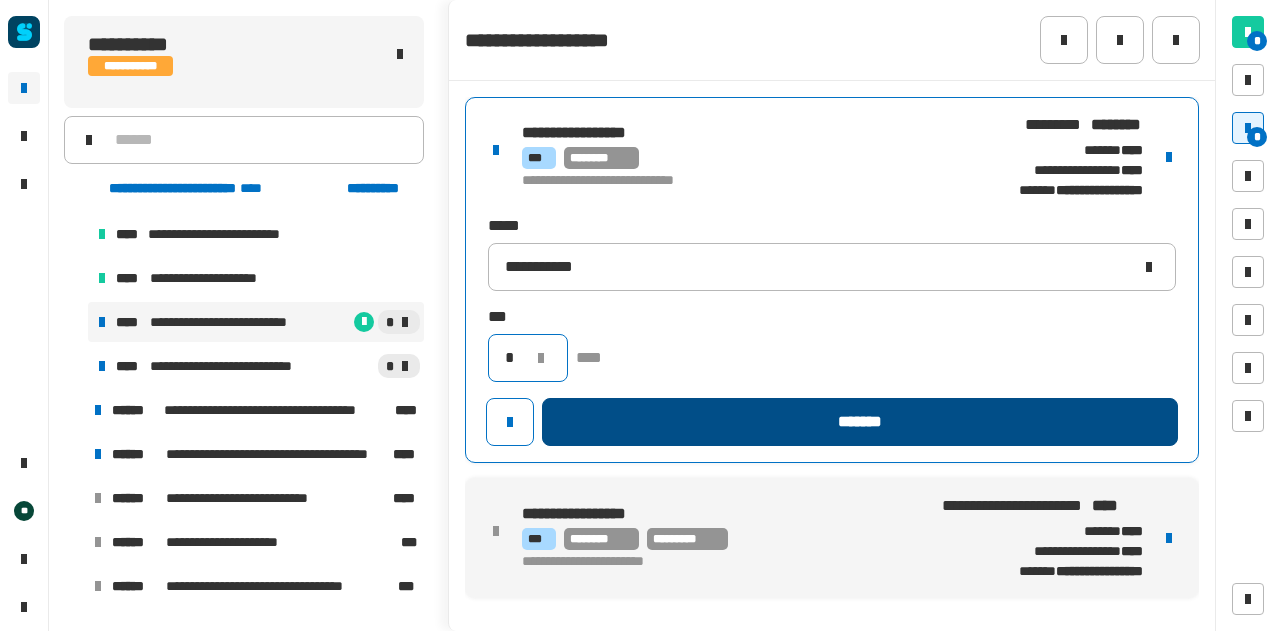 type on "*" 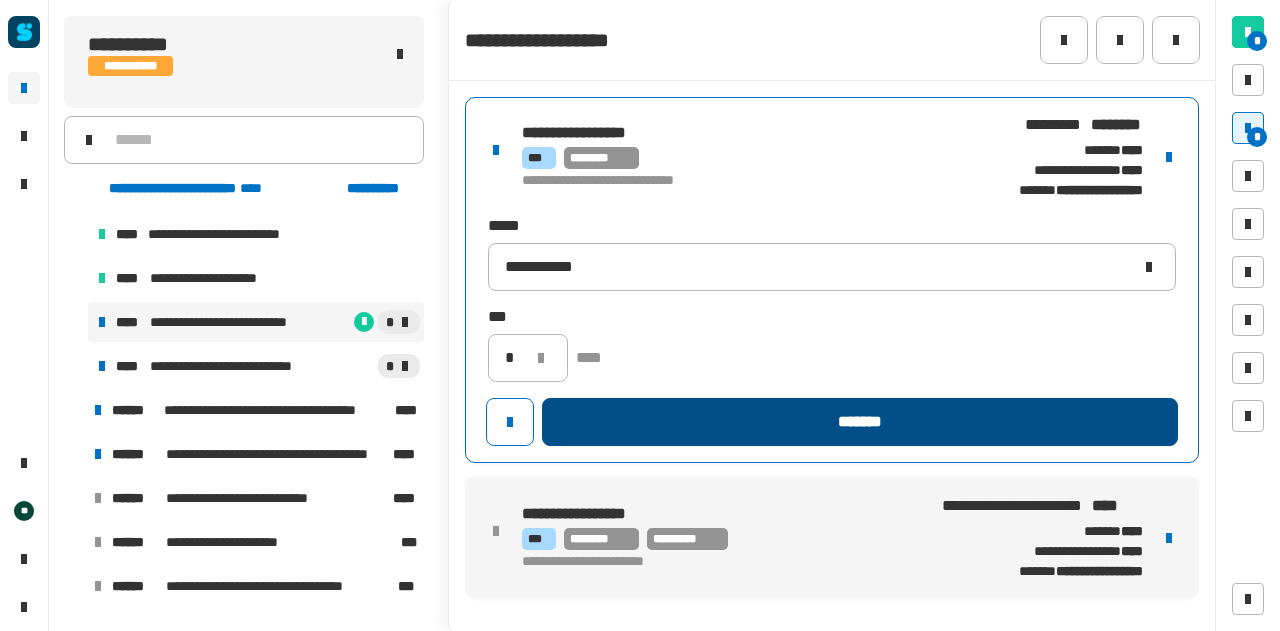 click on "*******" 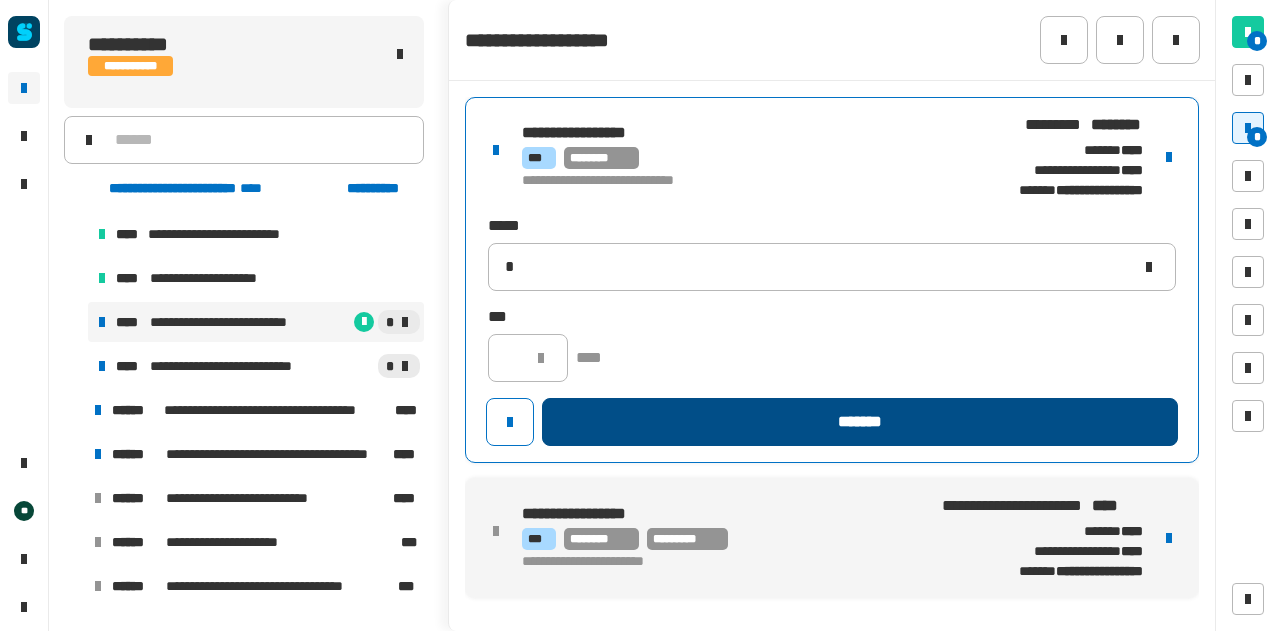 type 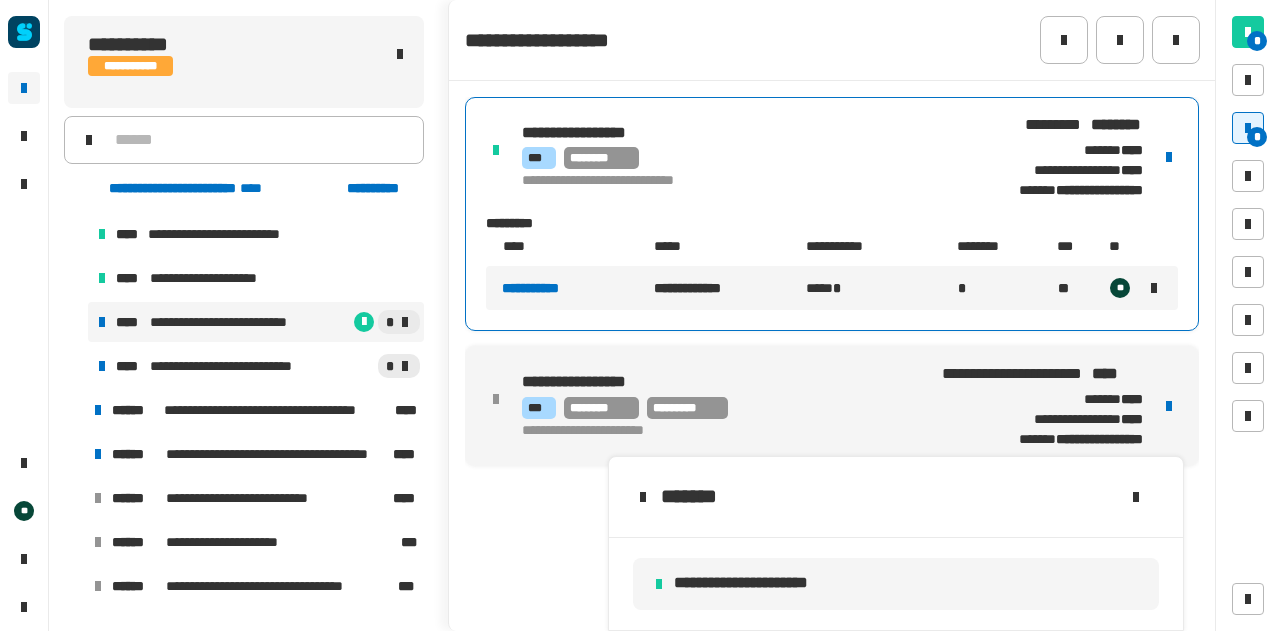 click on "**********" 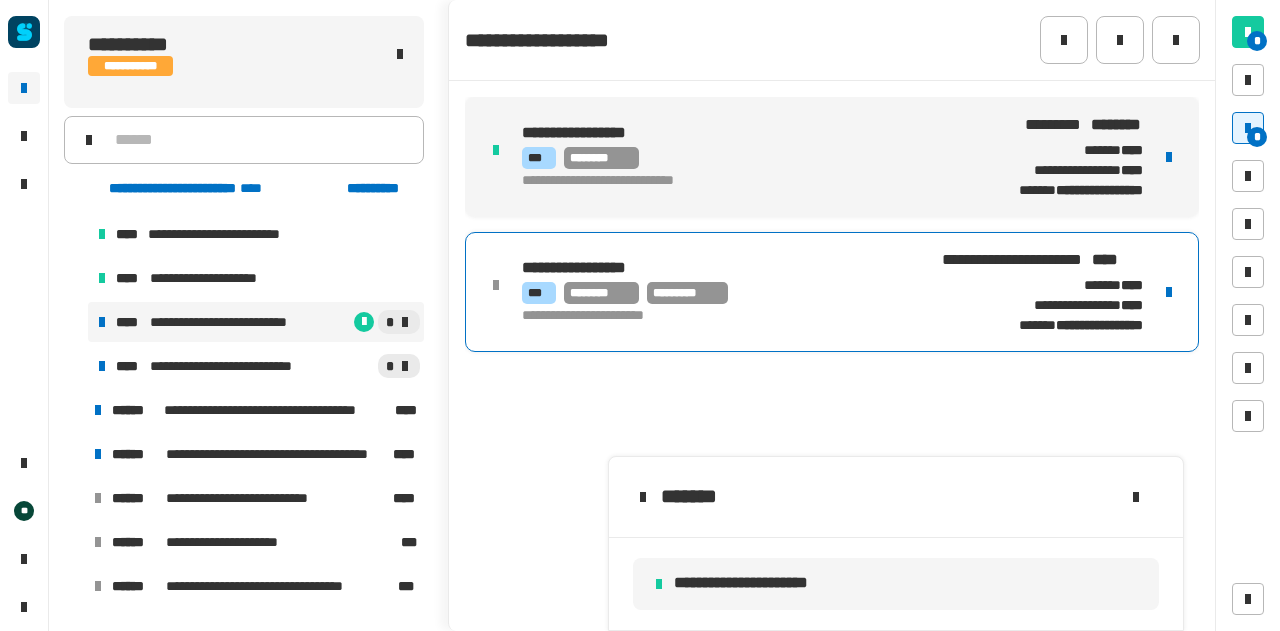 click at bounding box center [1169, 292] 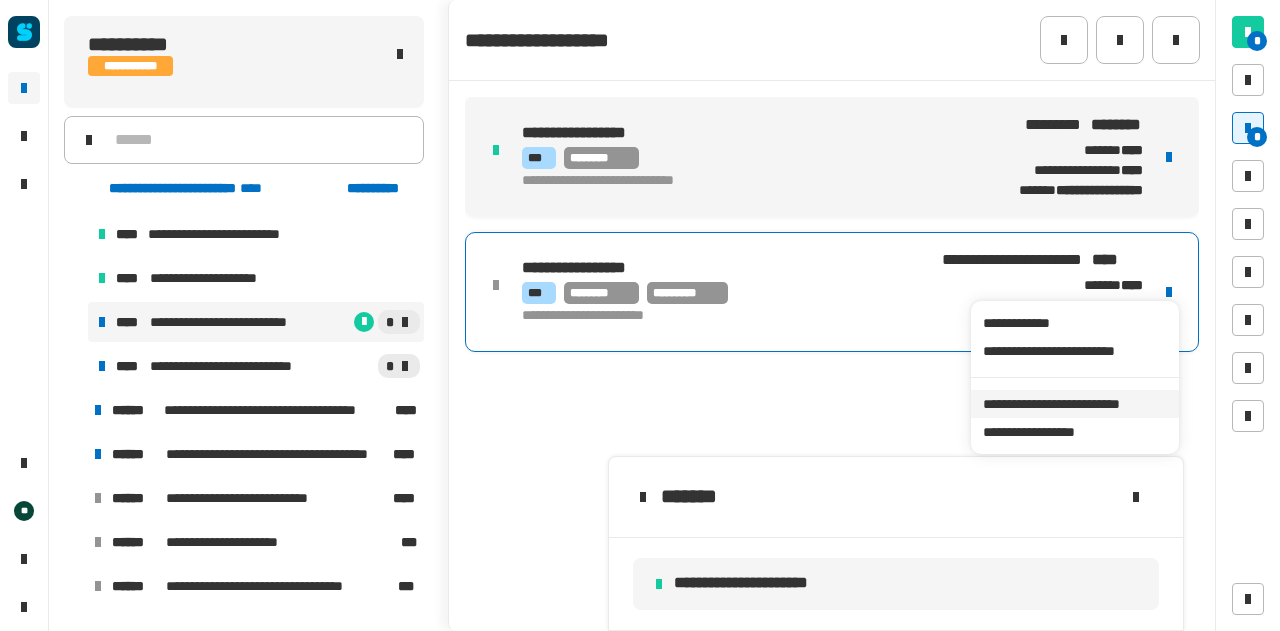click on "**********" at bounding box center [1074, 404] 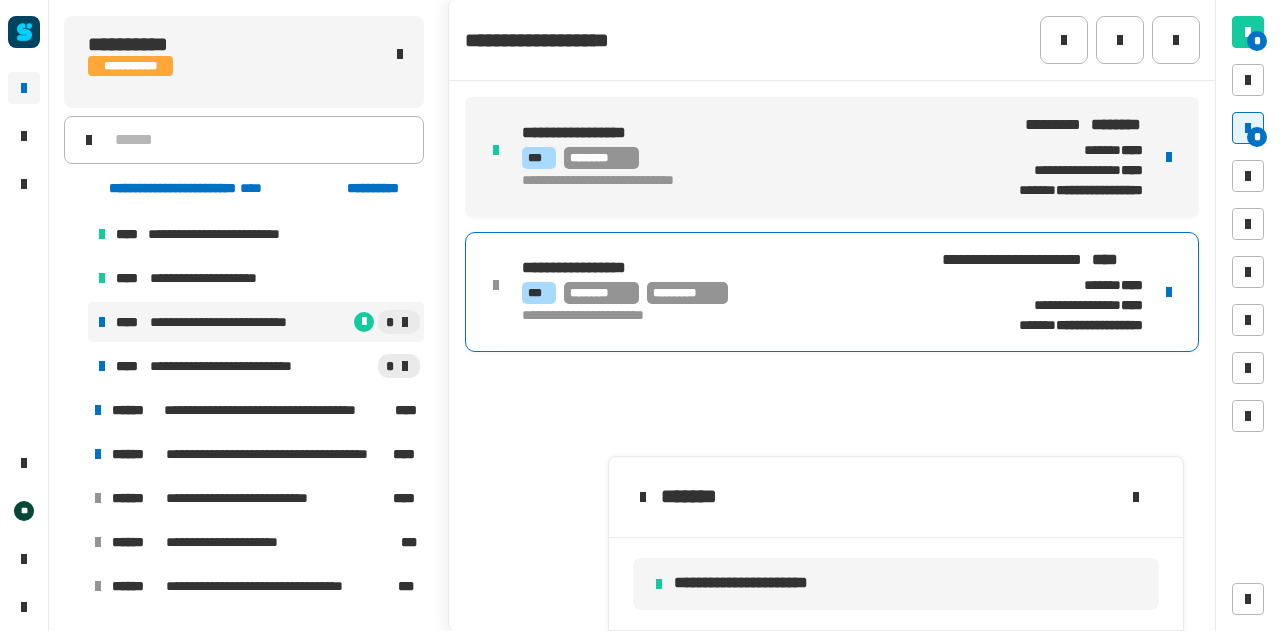 click on "**********" at bounding box center (724, 316) 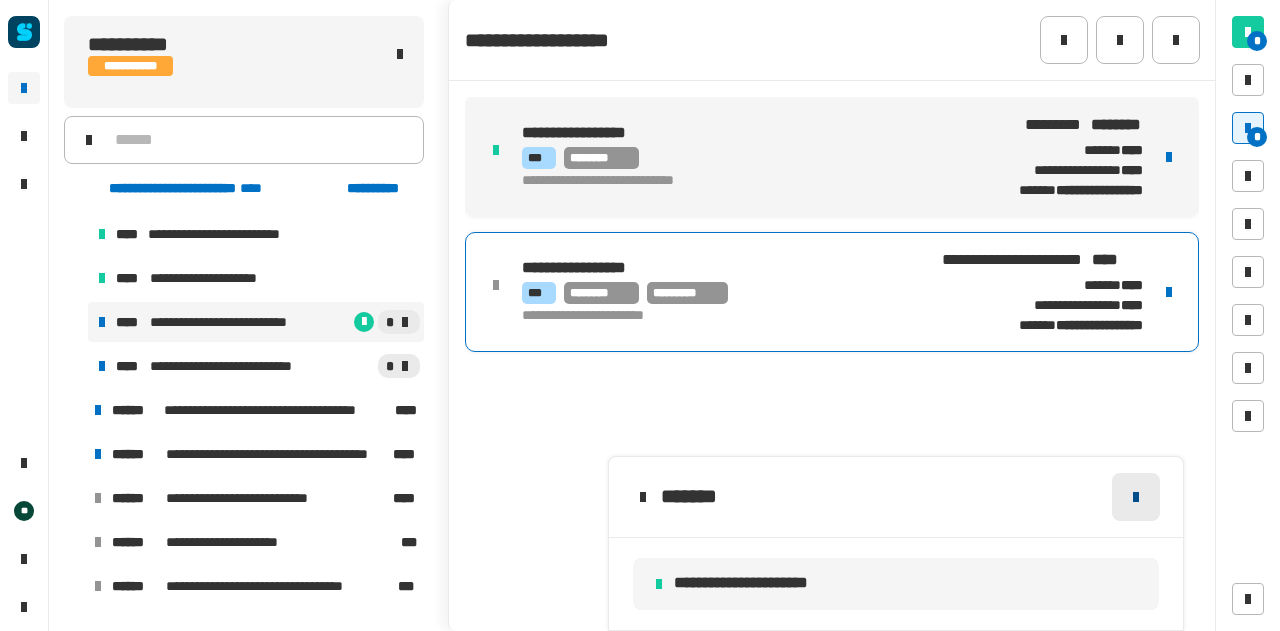 click 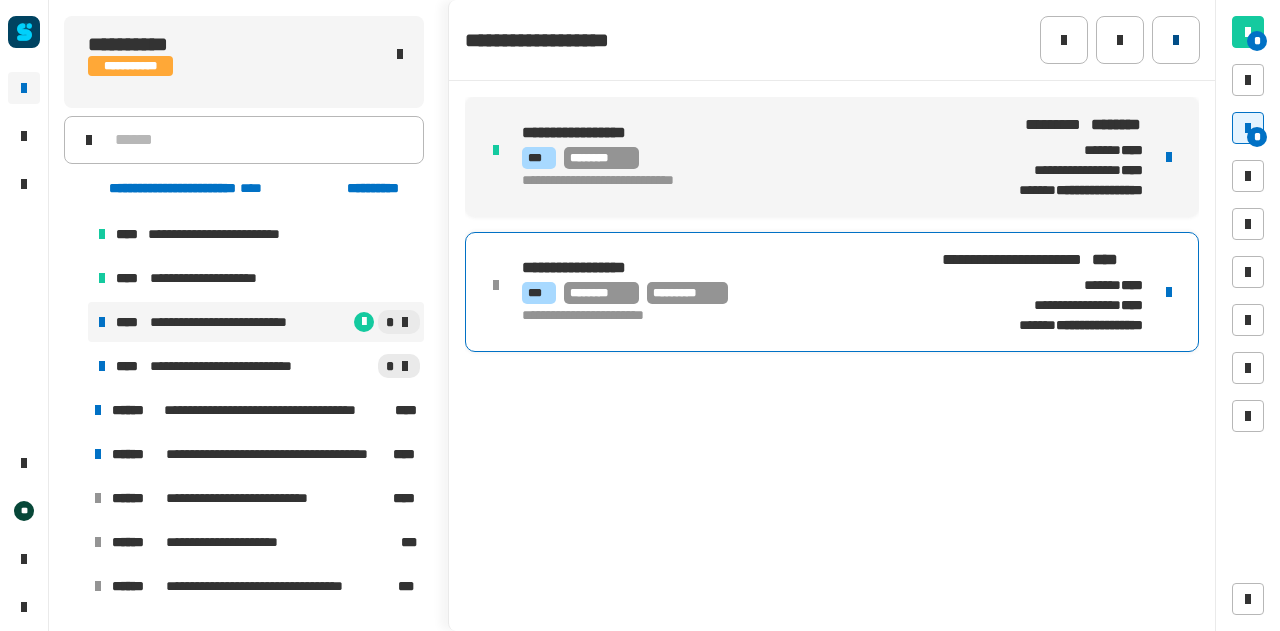 click 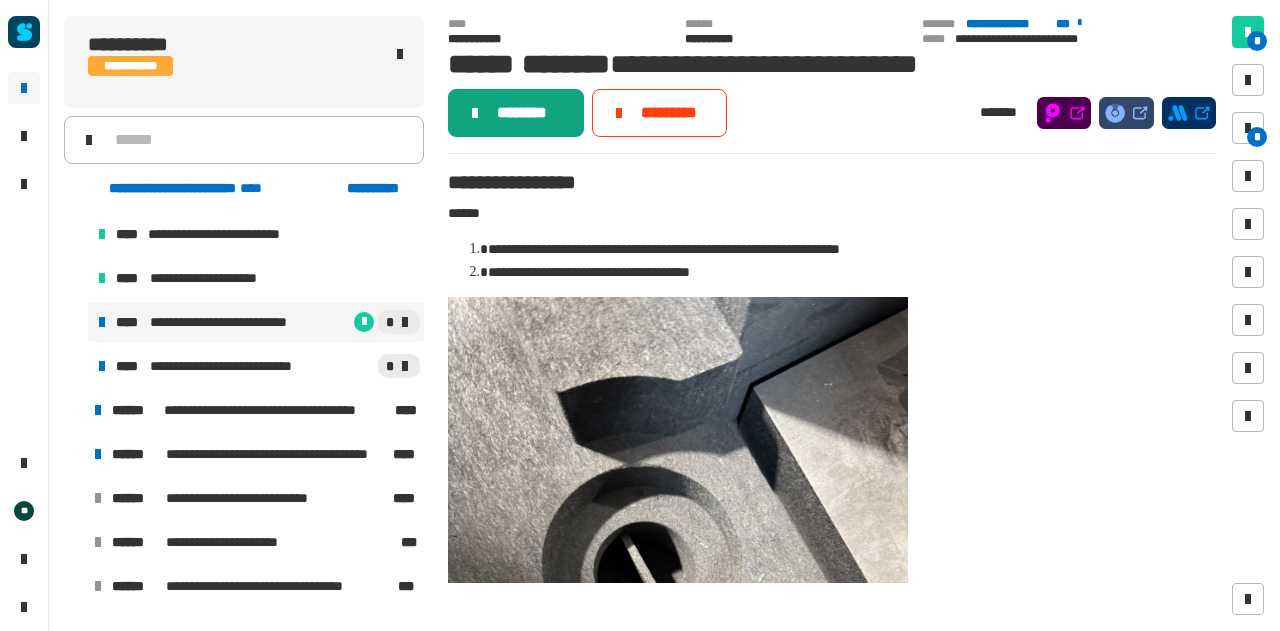 click on "********" 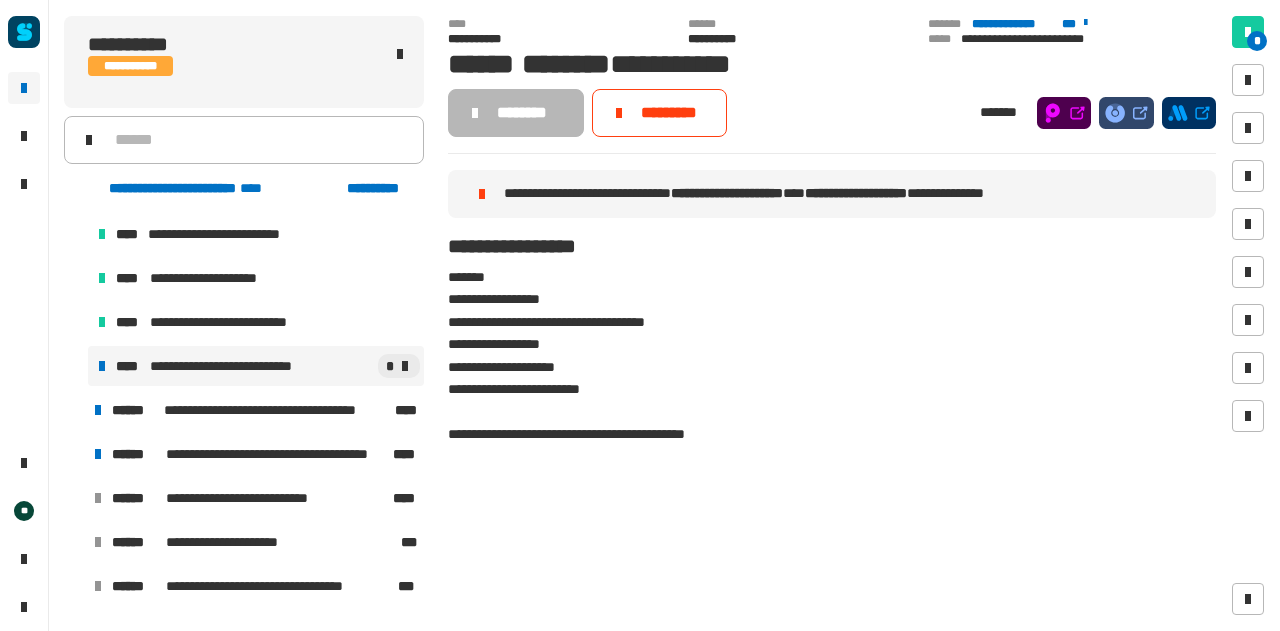 click on "**********" at bounding box center [256, 366] 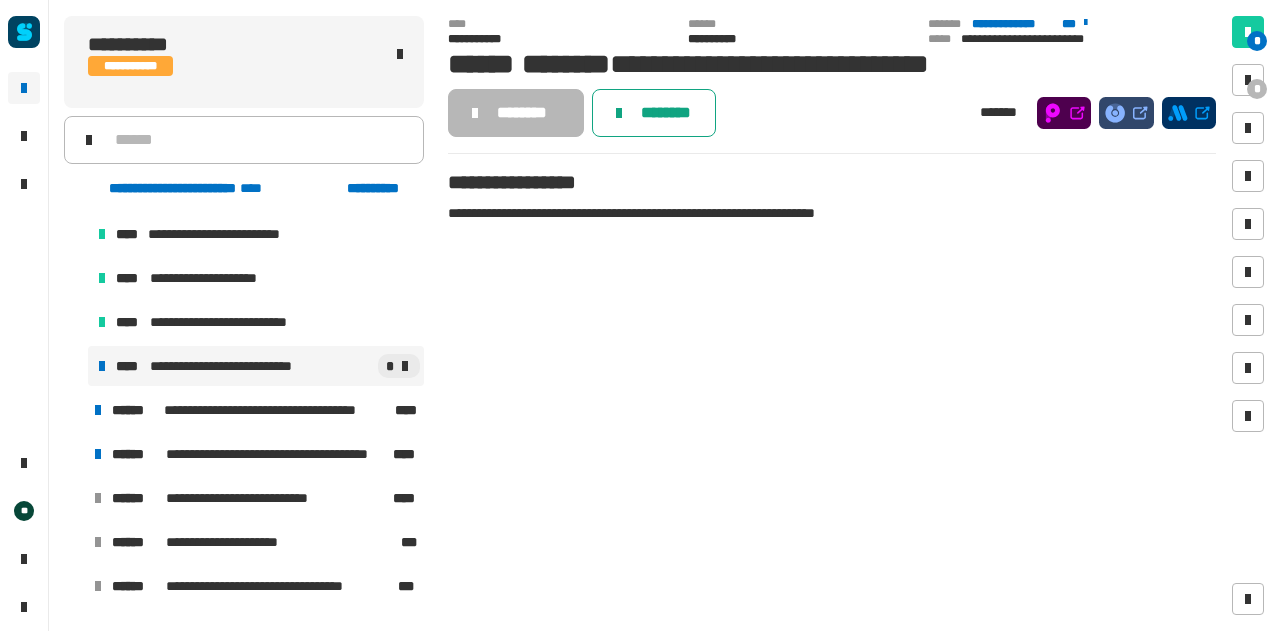 click on "********" 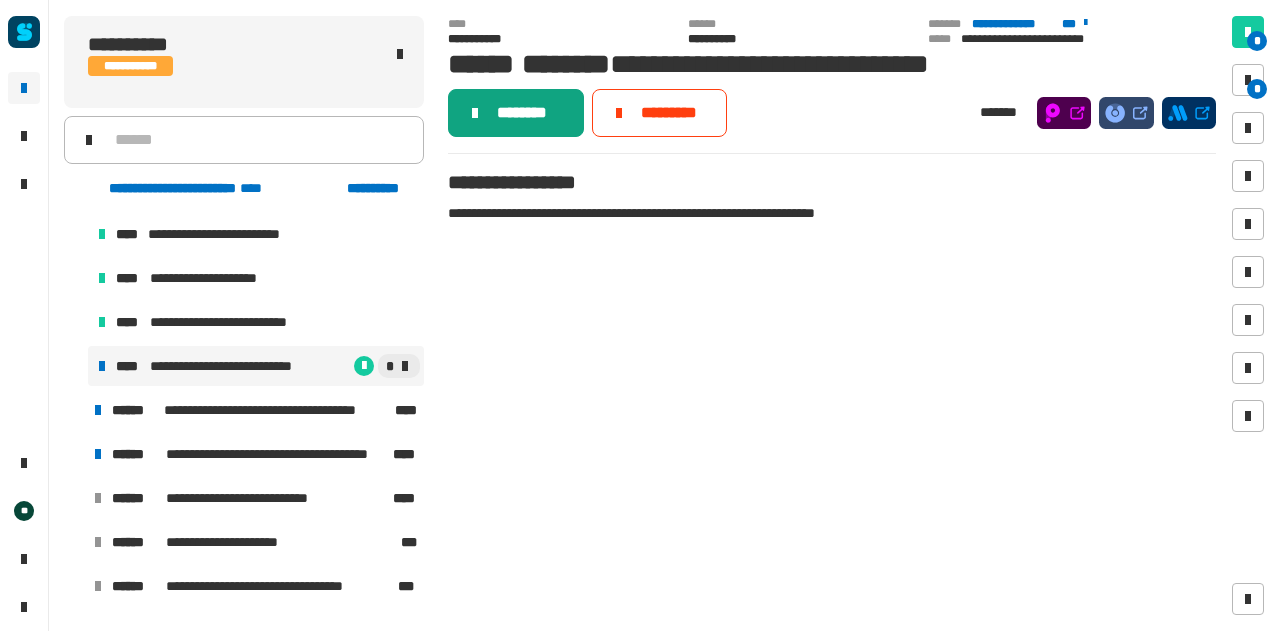 click on "********" 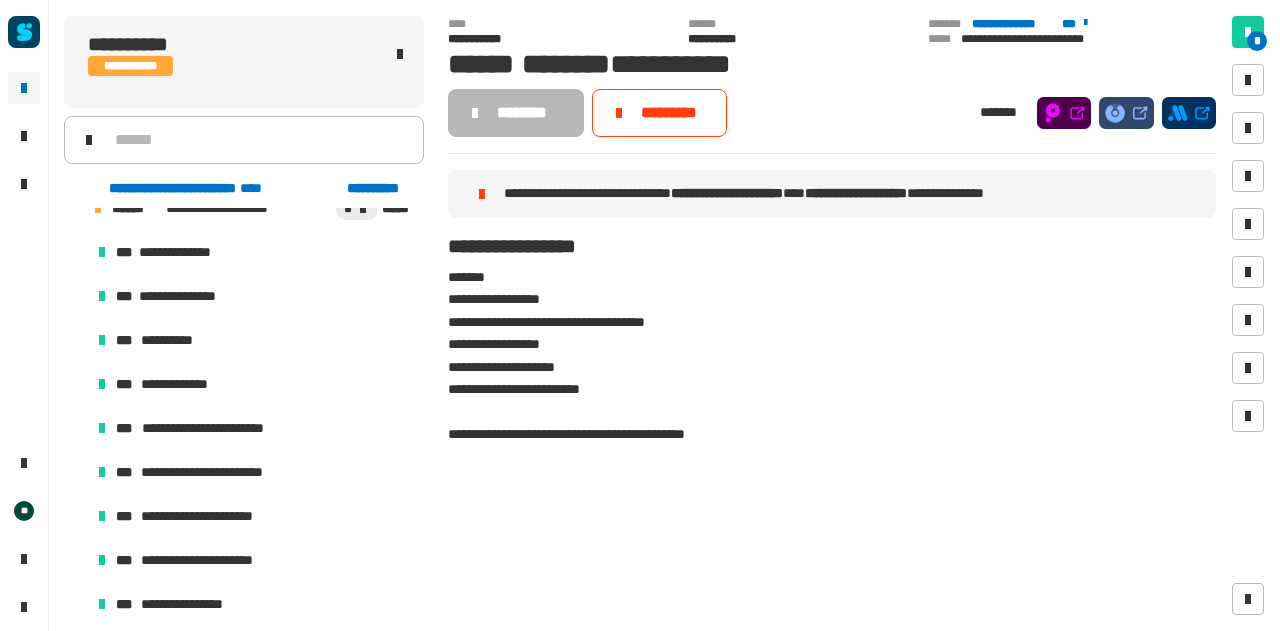 scroll, scrollTop: 98, scrollLeft: 0, axis: vertical 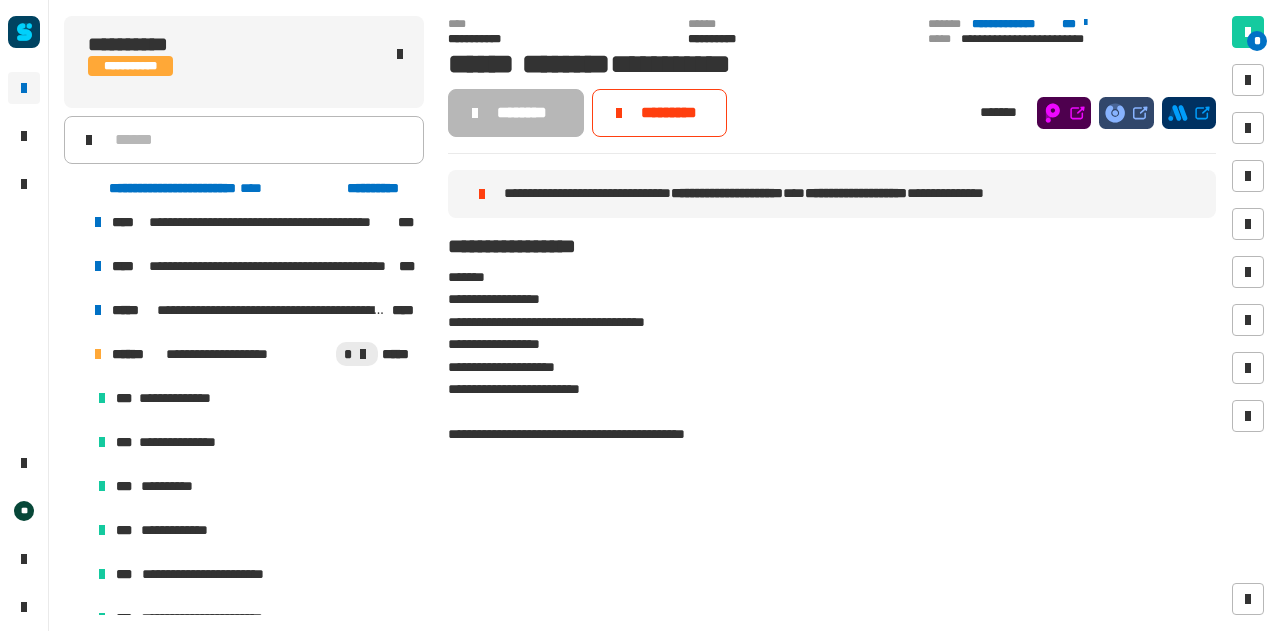 click at bounding box center (74, 354) 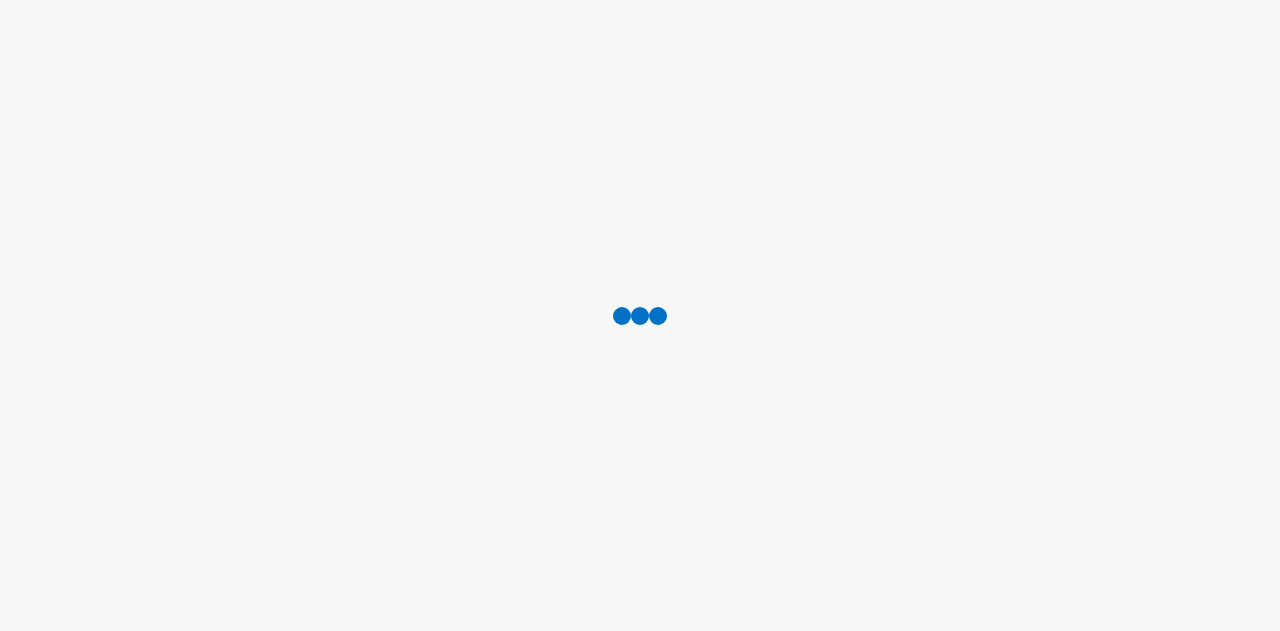 scroll, scrollTop: 0, scrollLeft: 0, axis: both 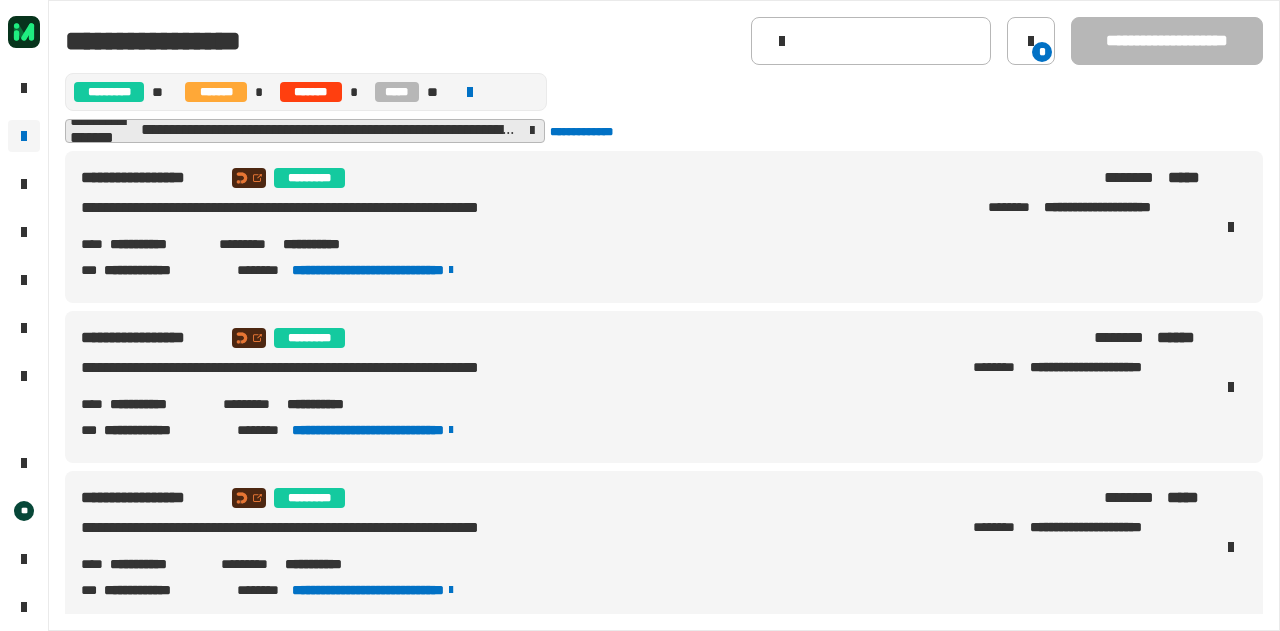 click on "**********" at bounding box center (156, 244) 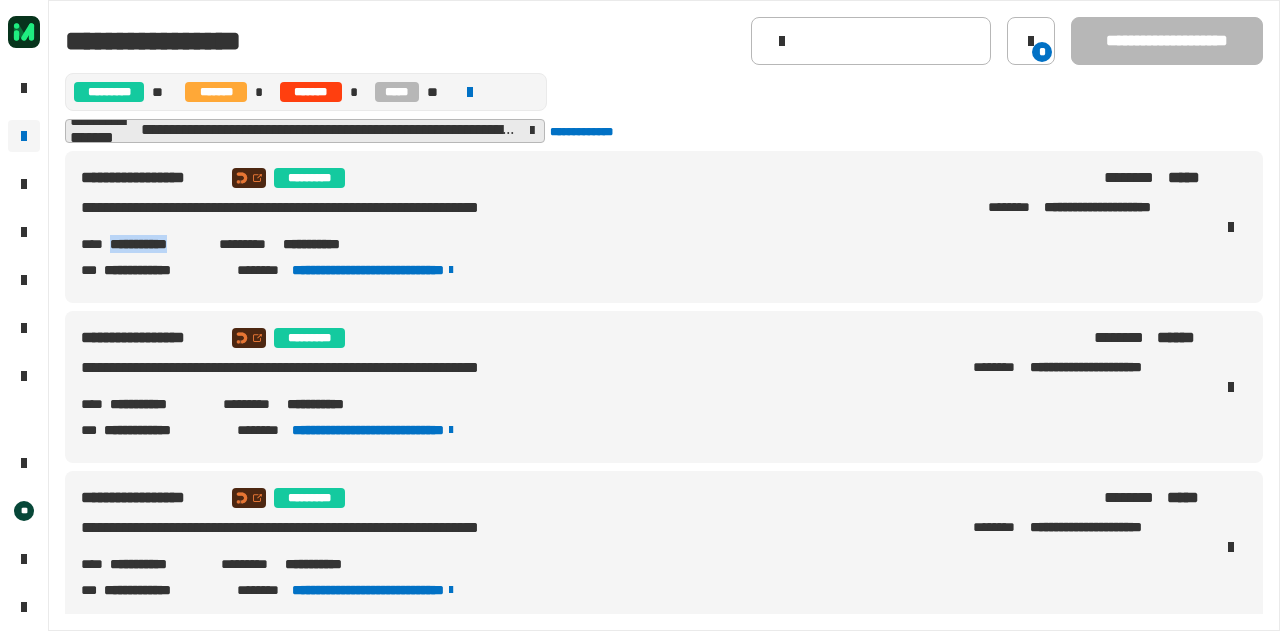 click on "**********" at bounding box center (156, 244) 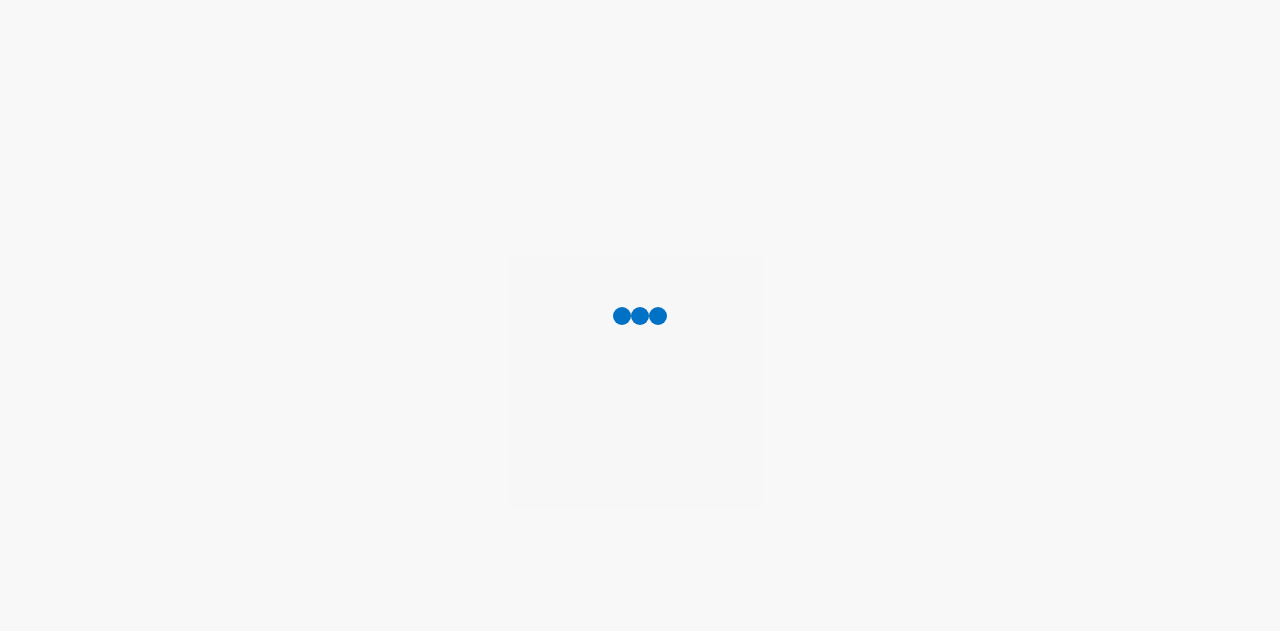 scroll, scrollTop: 0, scrollLeft: 0, axis: both 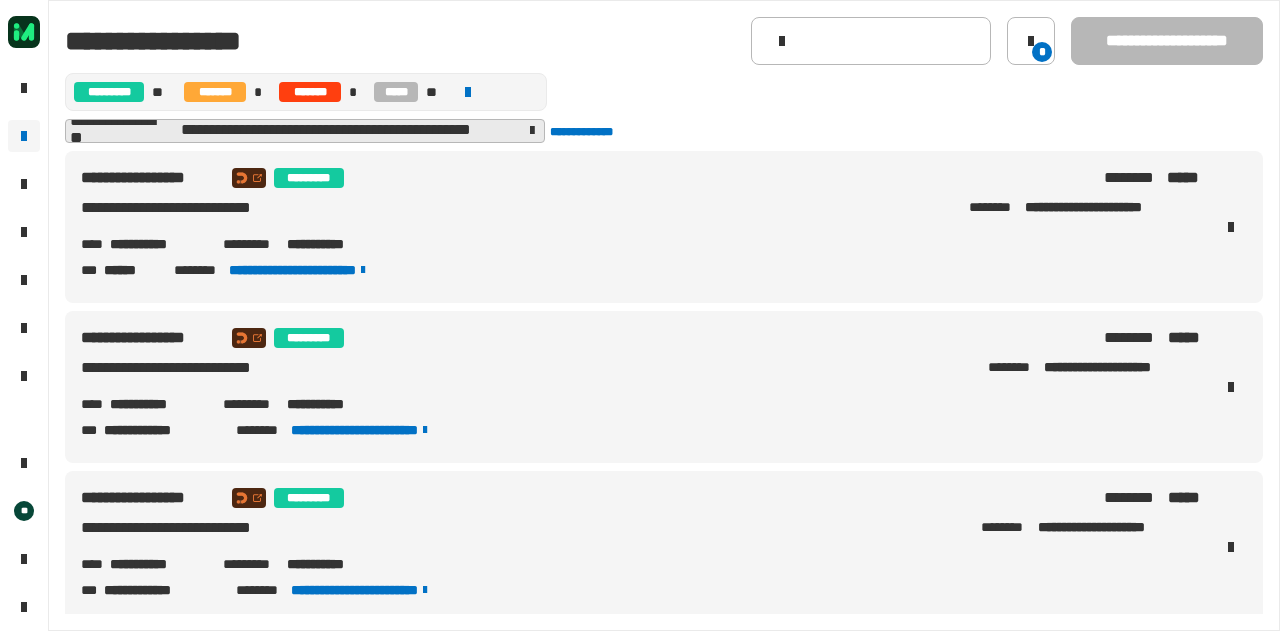 click on "**********" at bounding box center [640, 227] 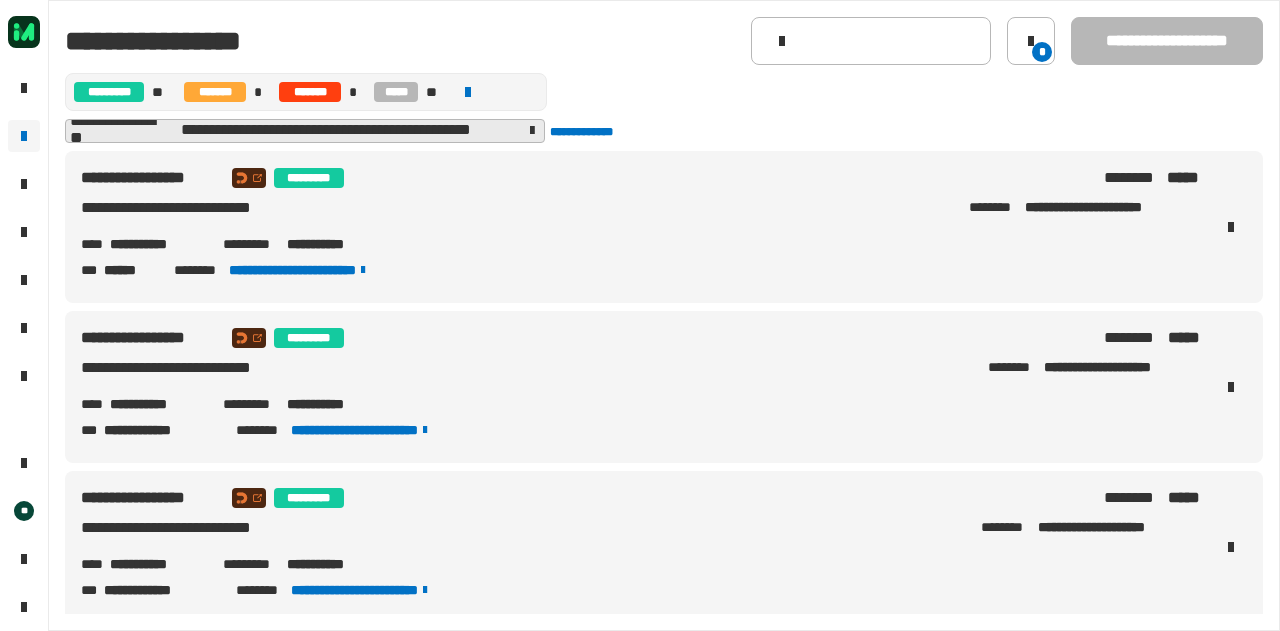 click on "**********" at bounding box center [158, 404] 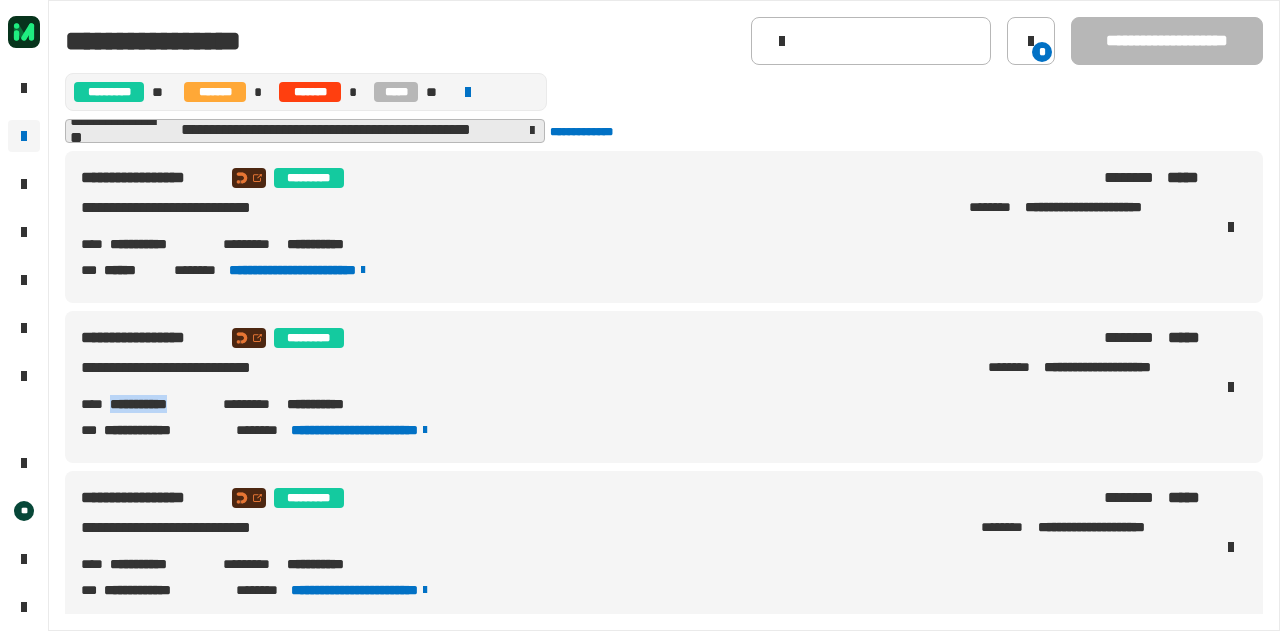 click on "**********" at bounding box center [158, 404] 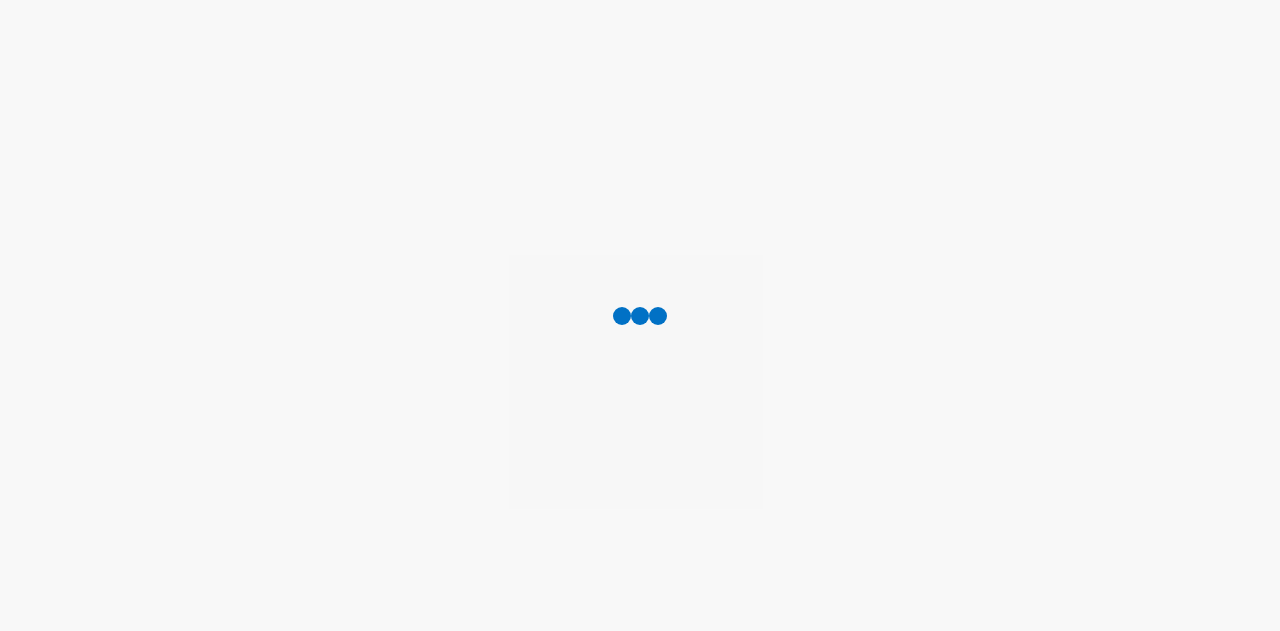 scroll, scrollTop: 0, scrollLeft: 0, axis: both 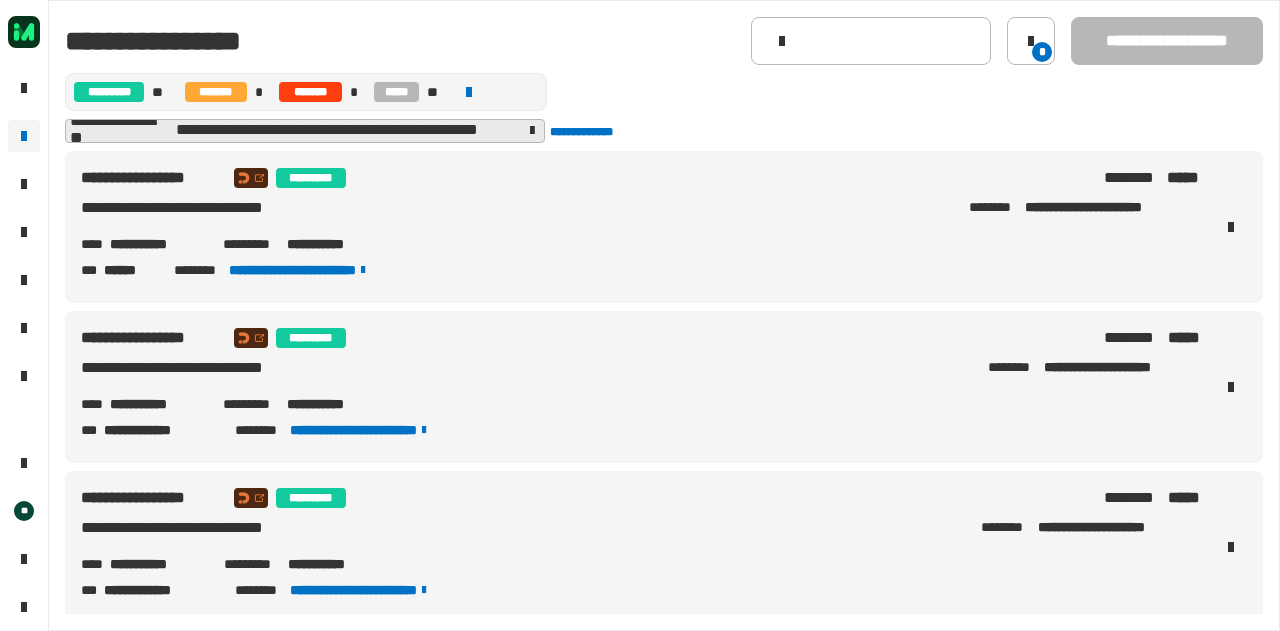 click on "**********" at bounding box center [158, 404] 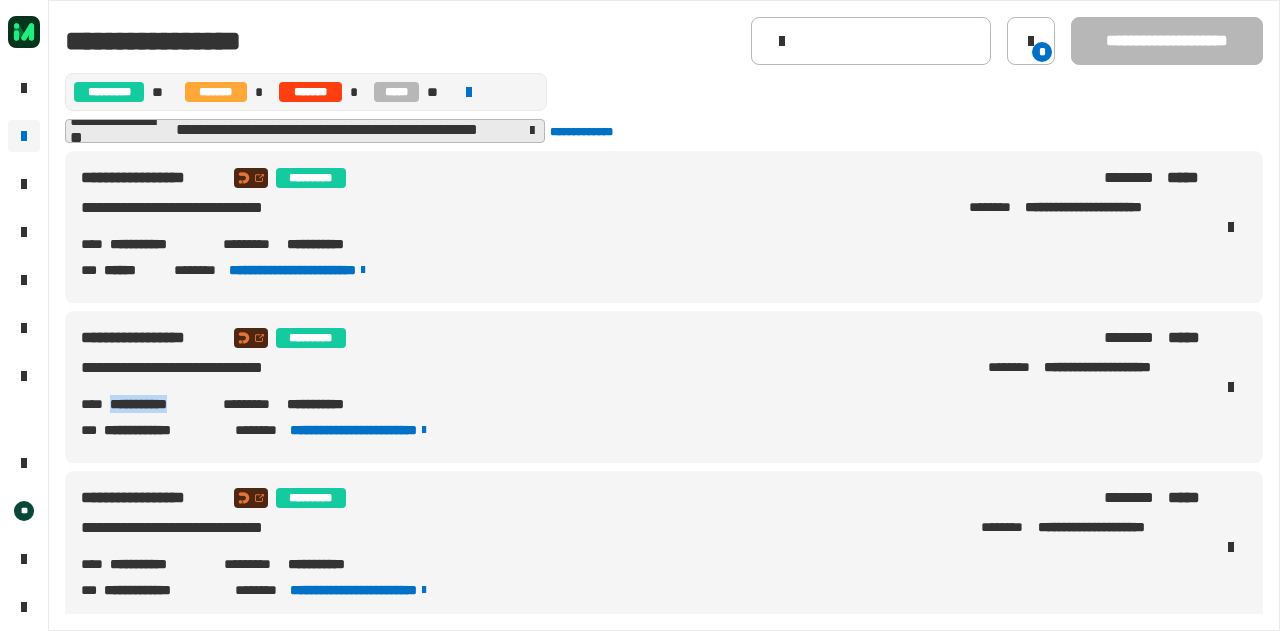 click on "**********" at bounding box center (158, 404) 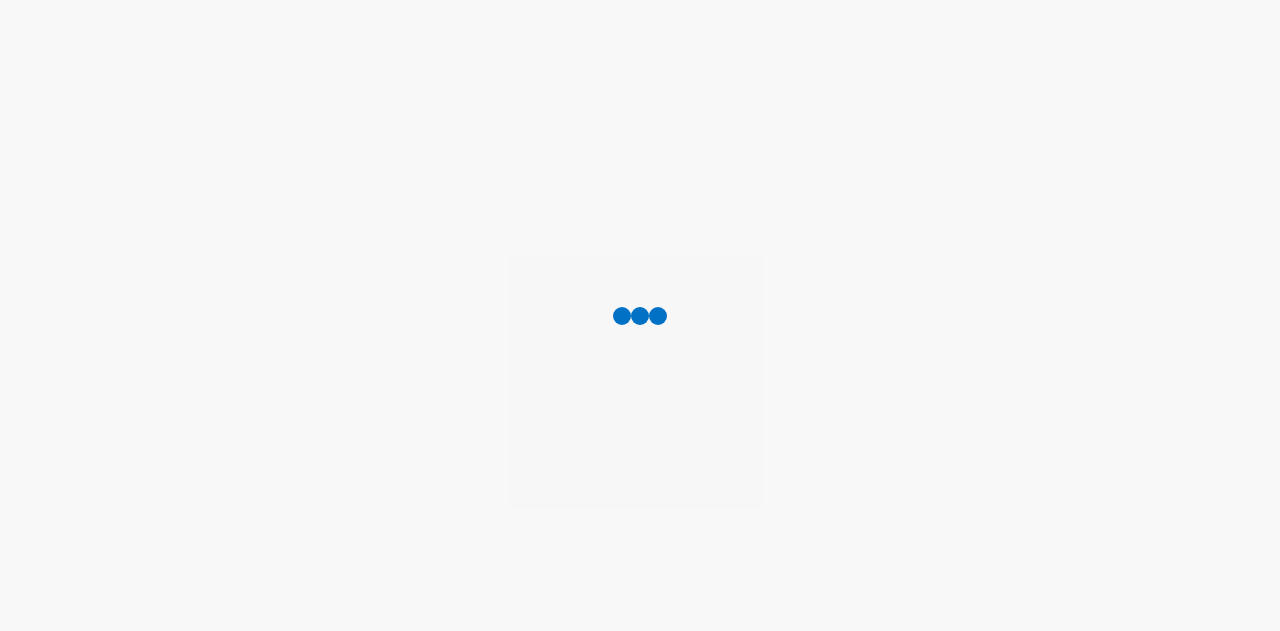 scroll, scrollTop: 0, scrollLeft: 0, axis: both 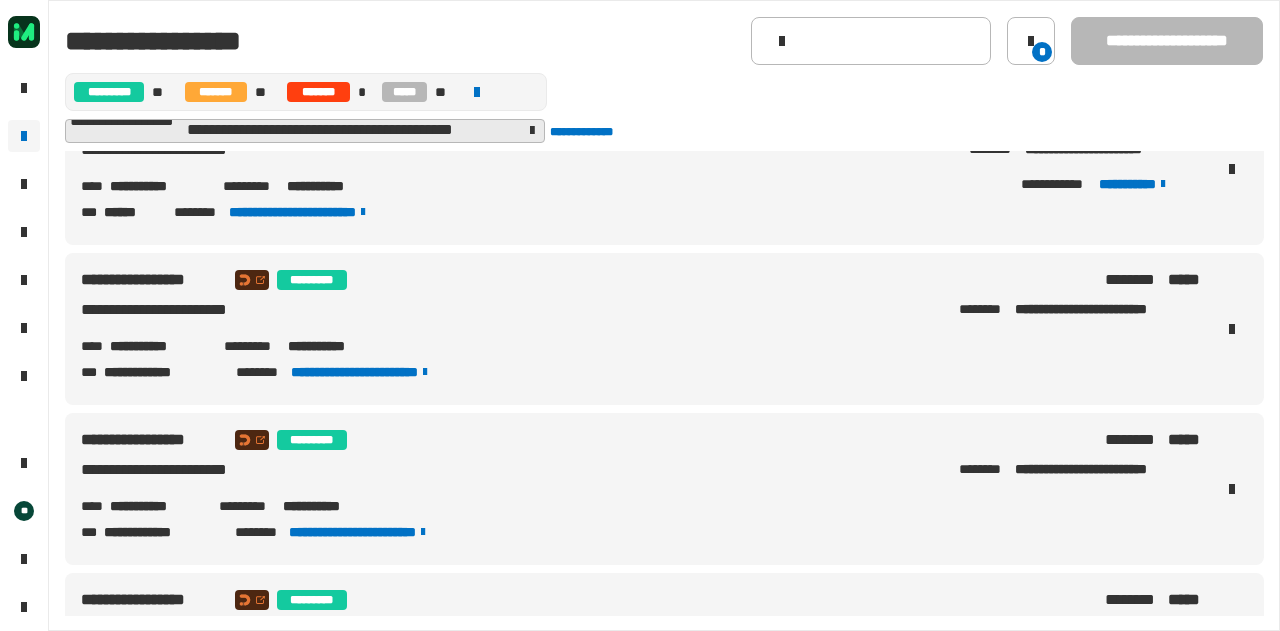 click on "**********" at bounding box center (158, 346) 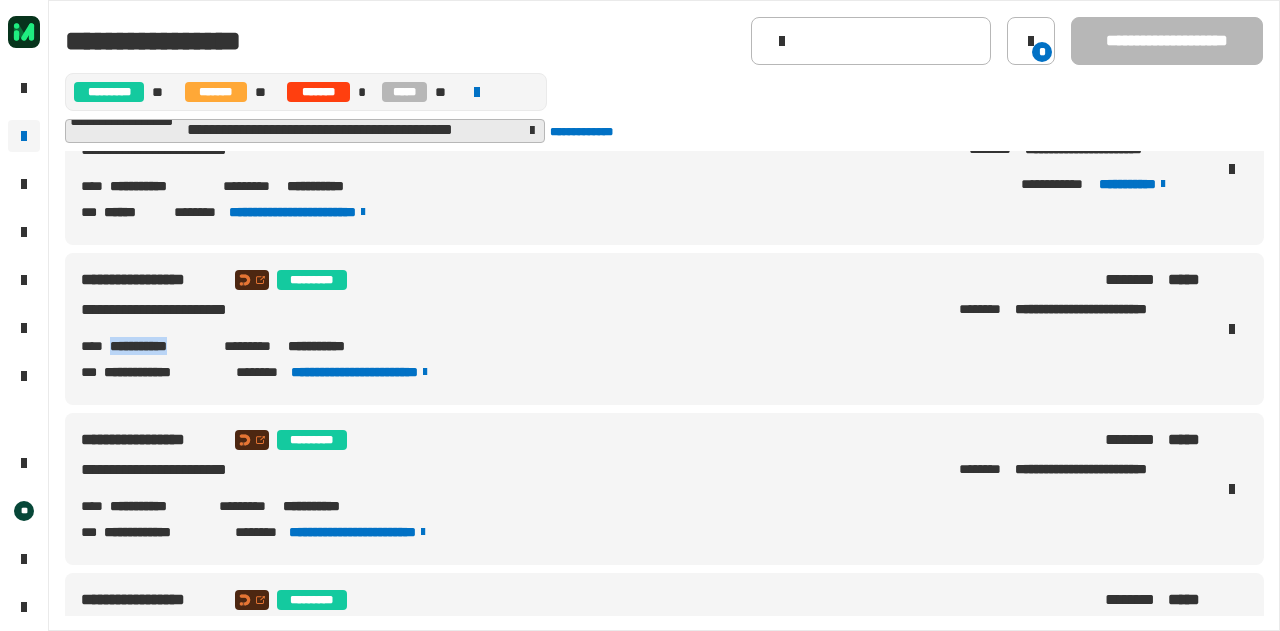 click on "**********" at bounding box center (158, 346) 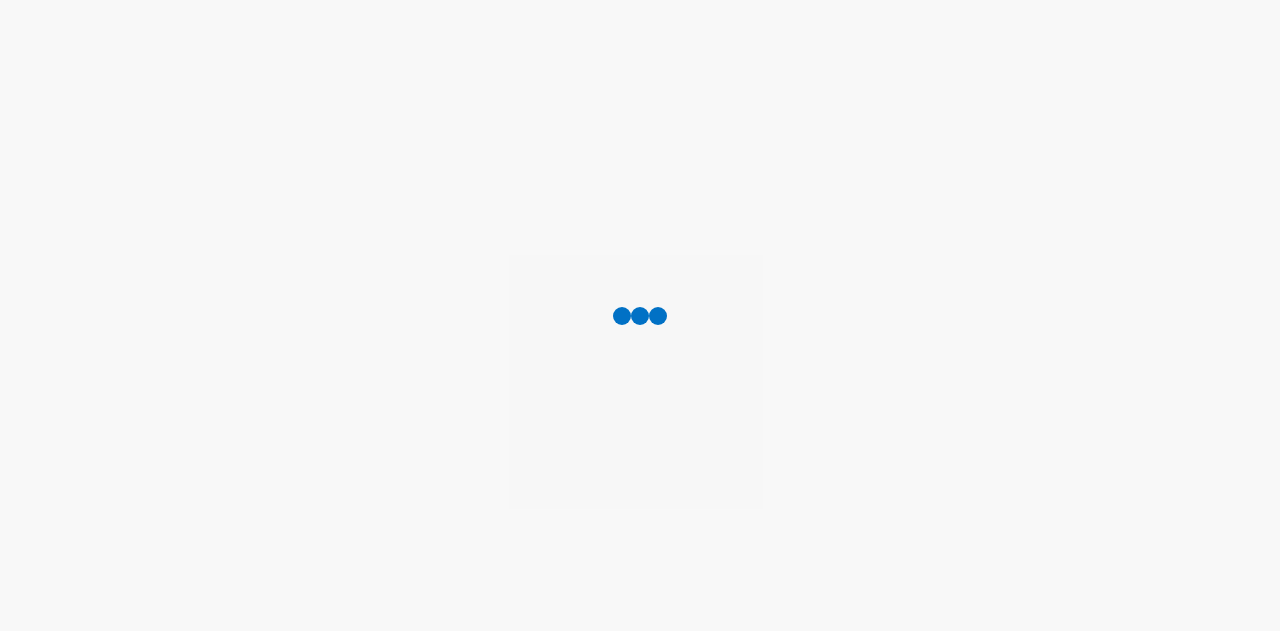 scroll, scrollTop: 0, scrollLeft: 0, axis: both 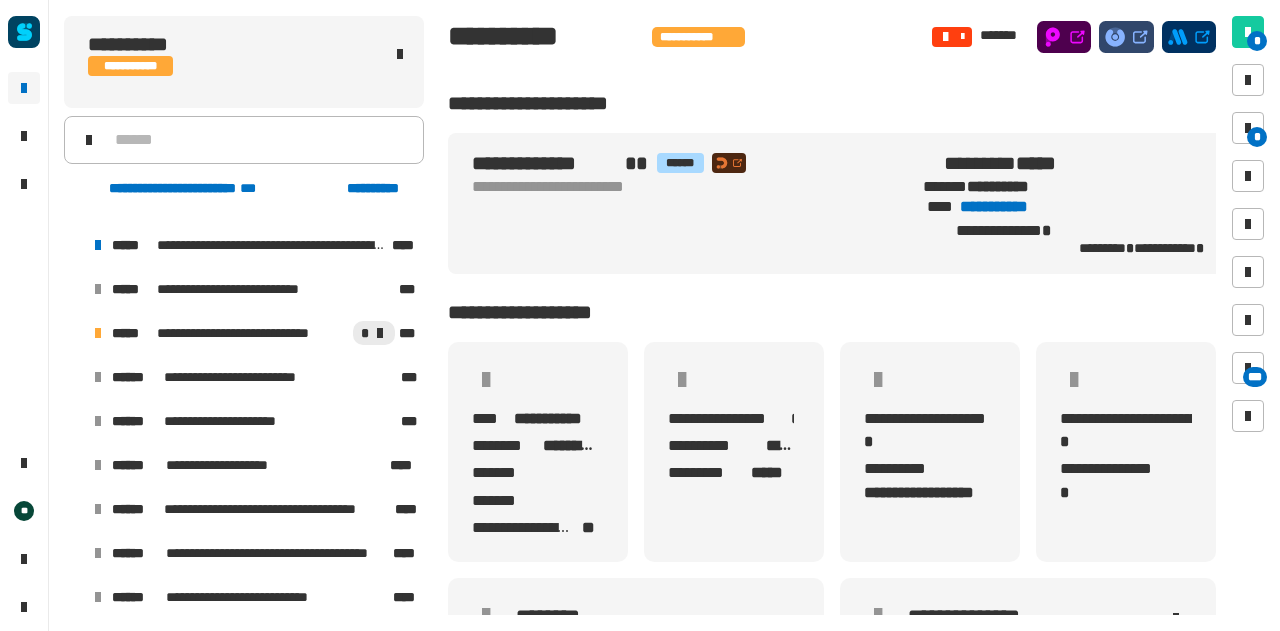 click at bounding box center (74, 465) 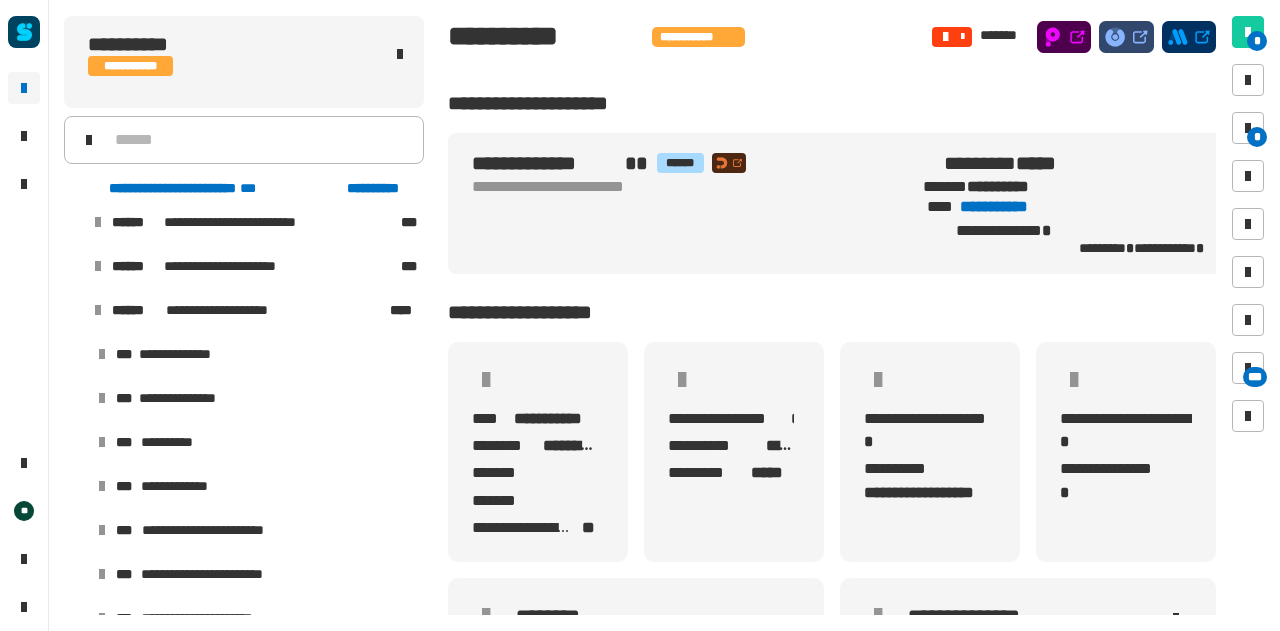 scroll, scrollTop: 367, scrollLeft: 0, axis: vertical 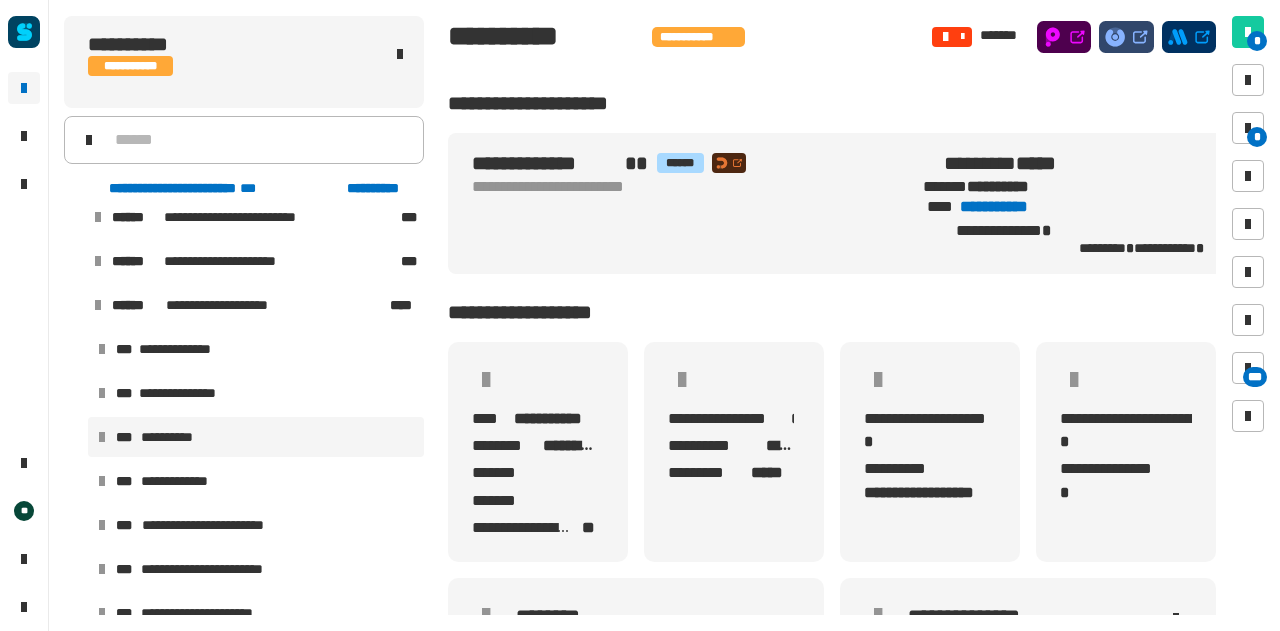 click on "**********" at bounding box center [256, 437] 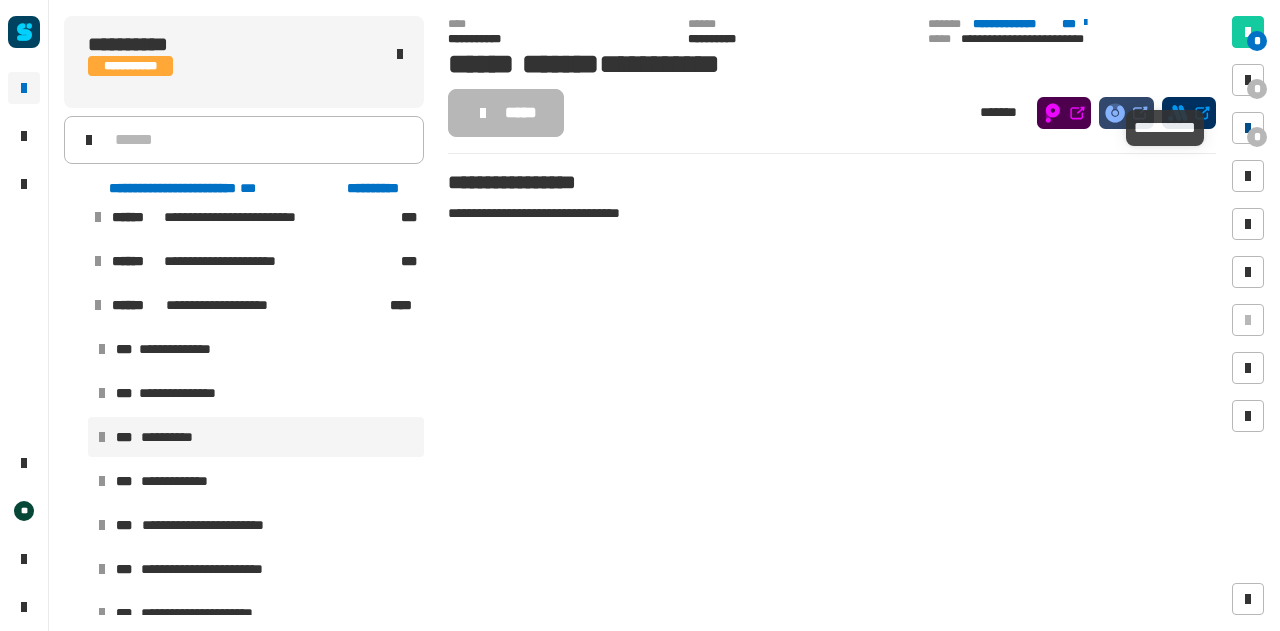 click at bounding box center [1248, 128] 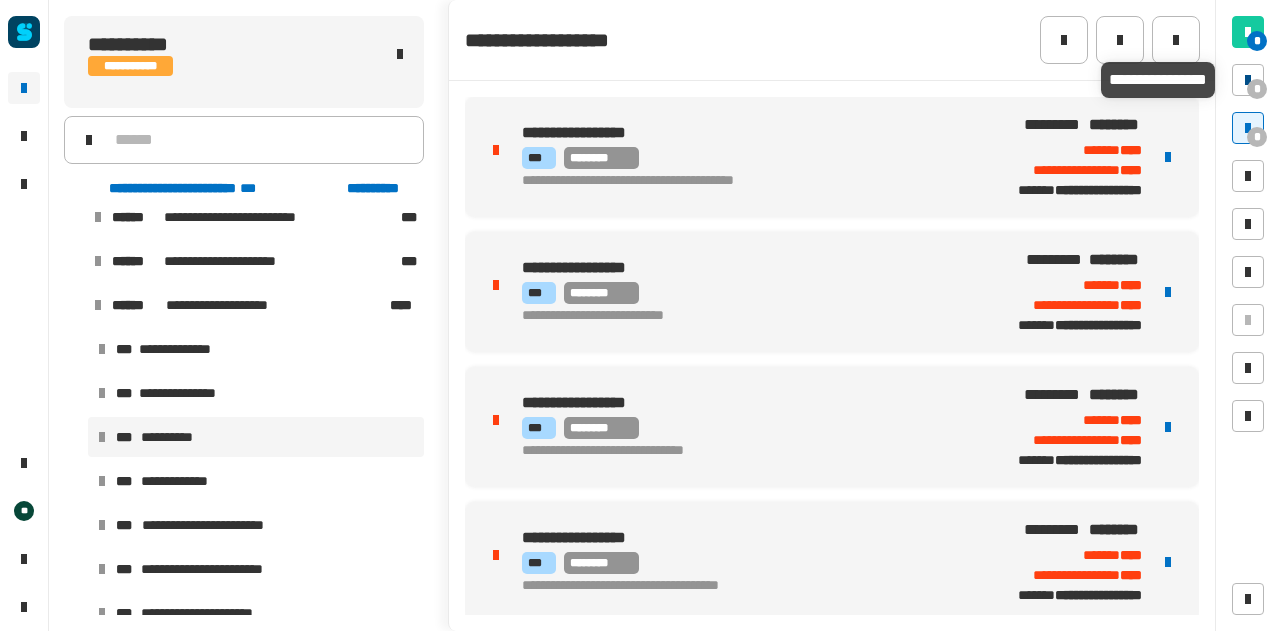 click on "*" at bounding box center (1257, 89) 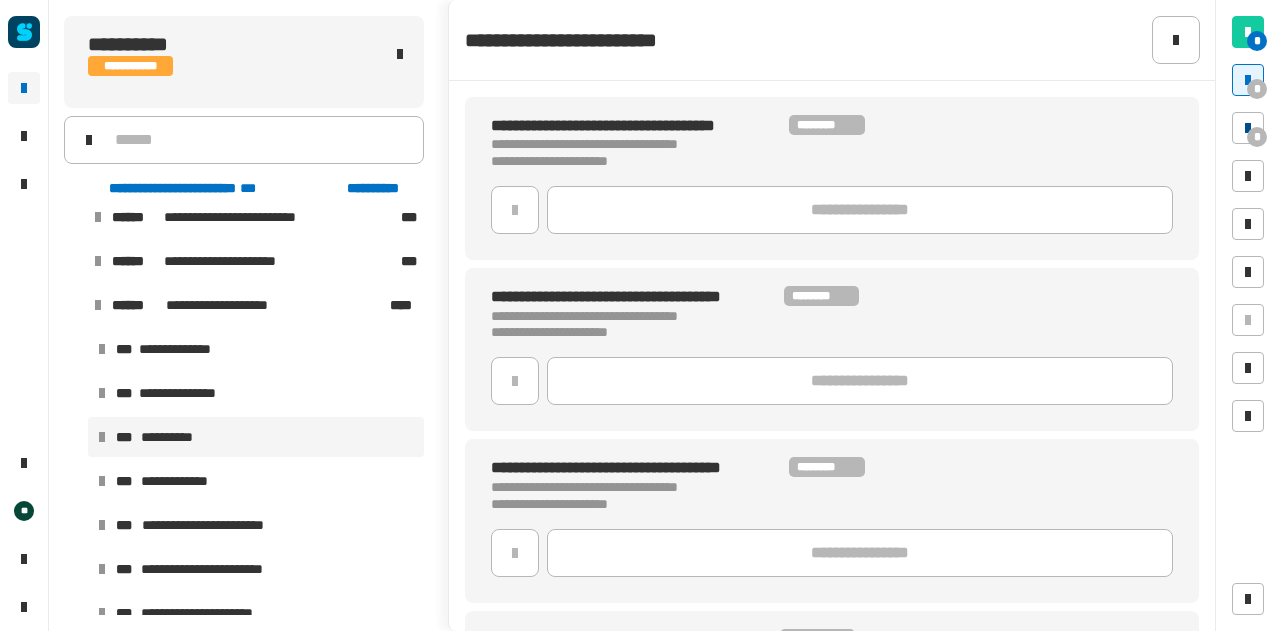 drag, startPoint x: 1242, startPoint y: 142, endPoint x: 1240, endPoint y: 112, distance: 30.066593 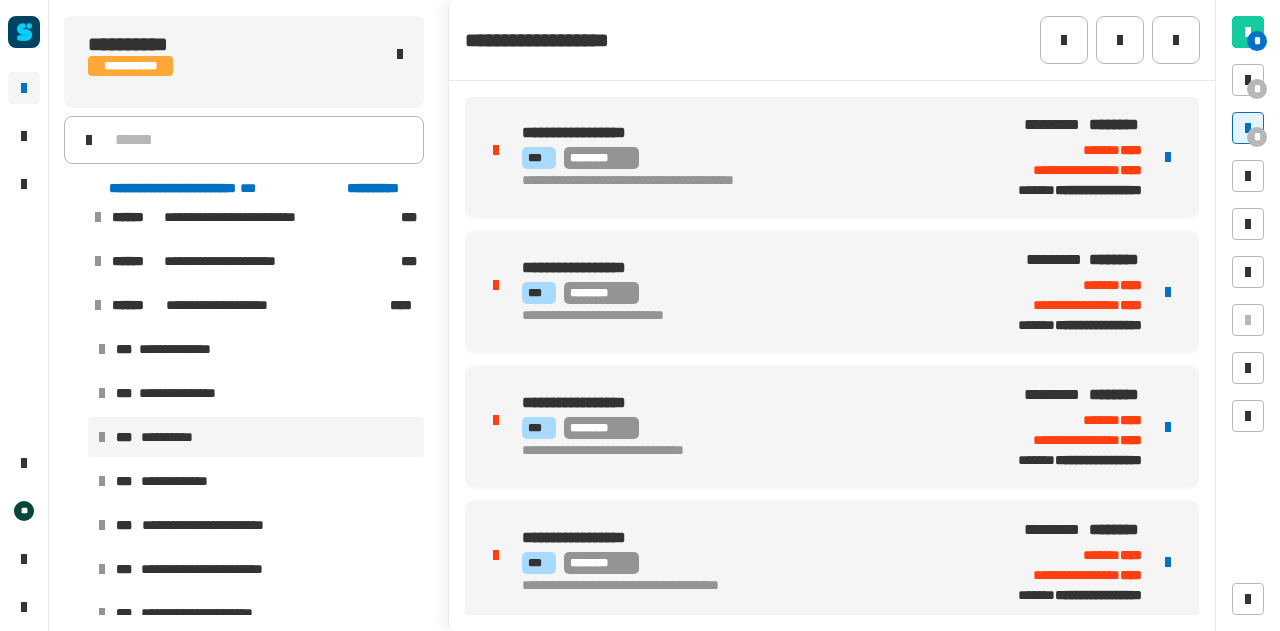 click at bounding box center (1248, 128) 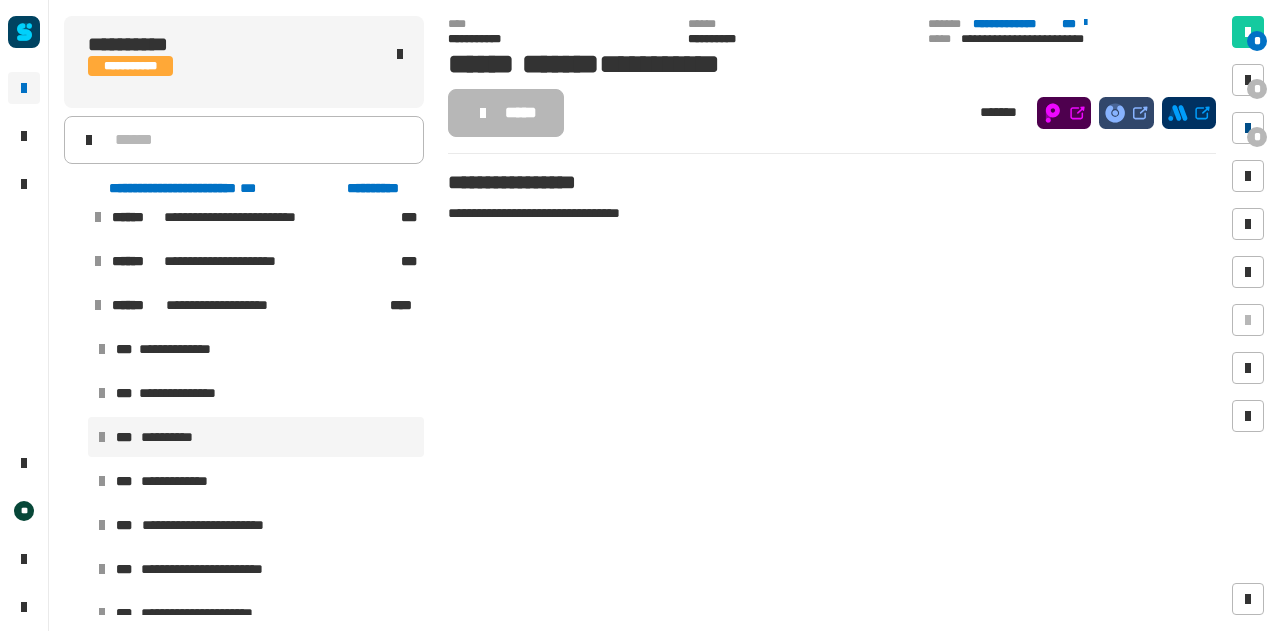 click at bounding box center (1248, 128) 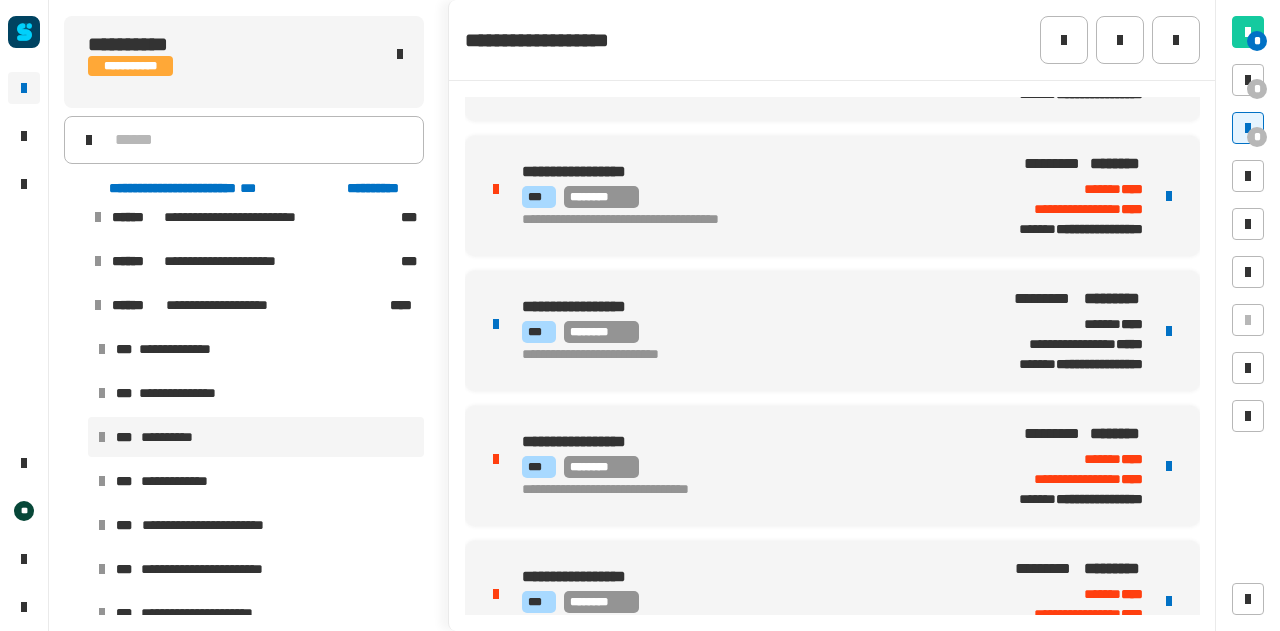 scroll, scrollTop: 406, scrollLeft: 0, axis: vertical 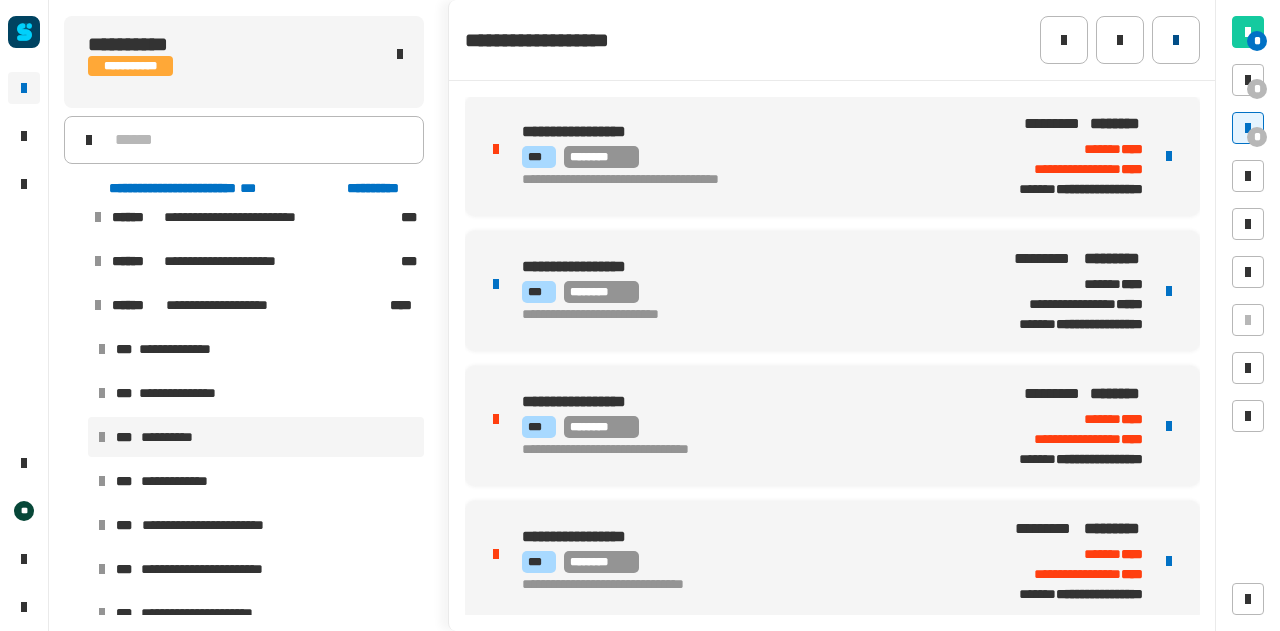 click 